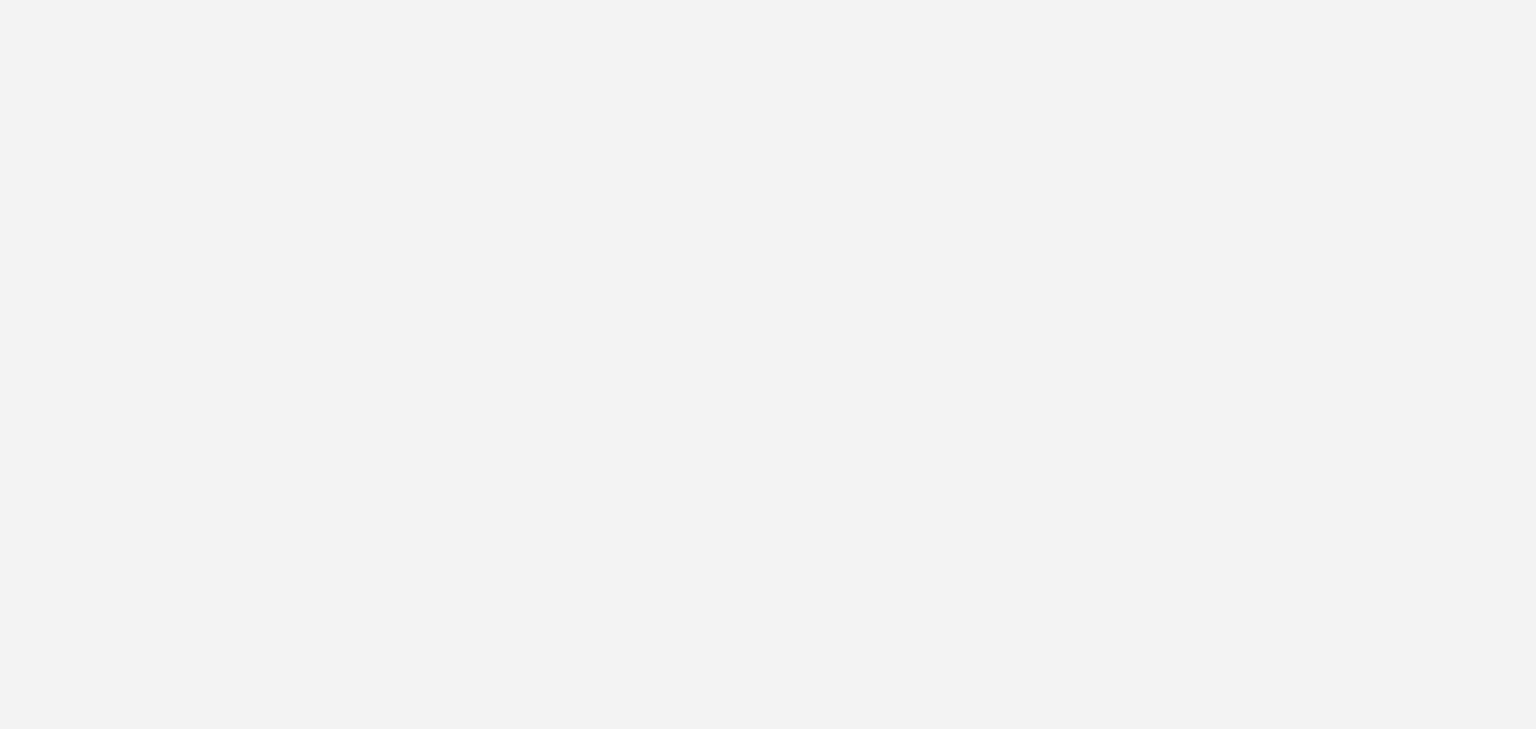 scroll, scrollTop: 0, scrollLeft: 0, axis: both 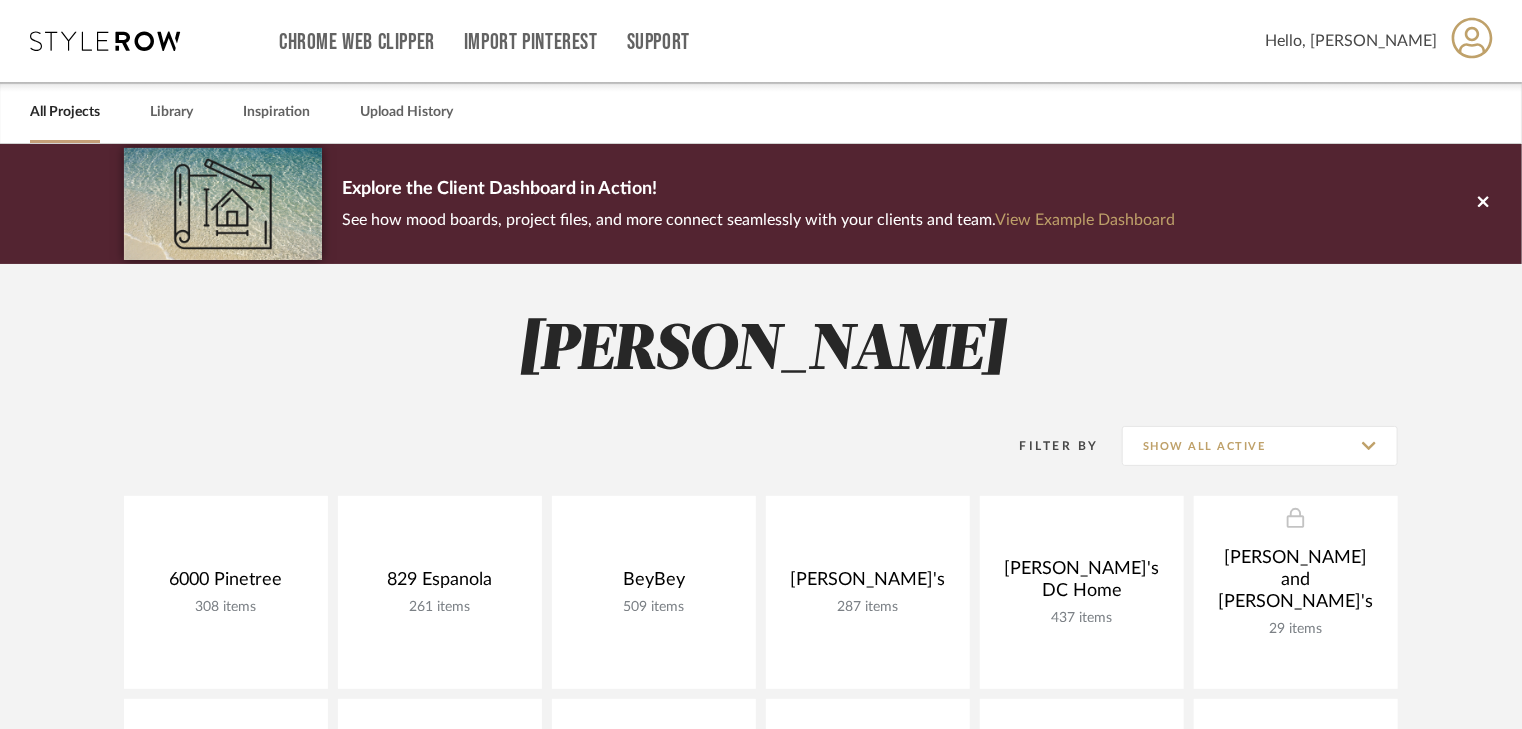 click at bounding box center [105, 41] 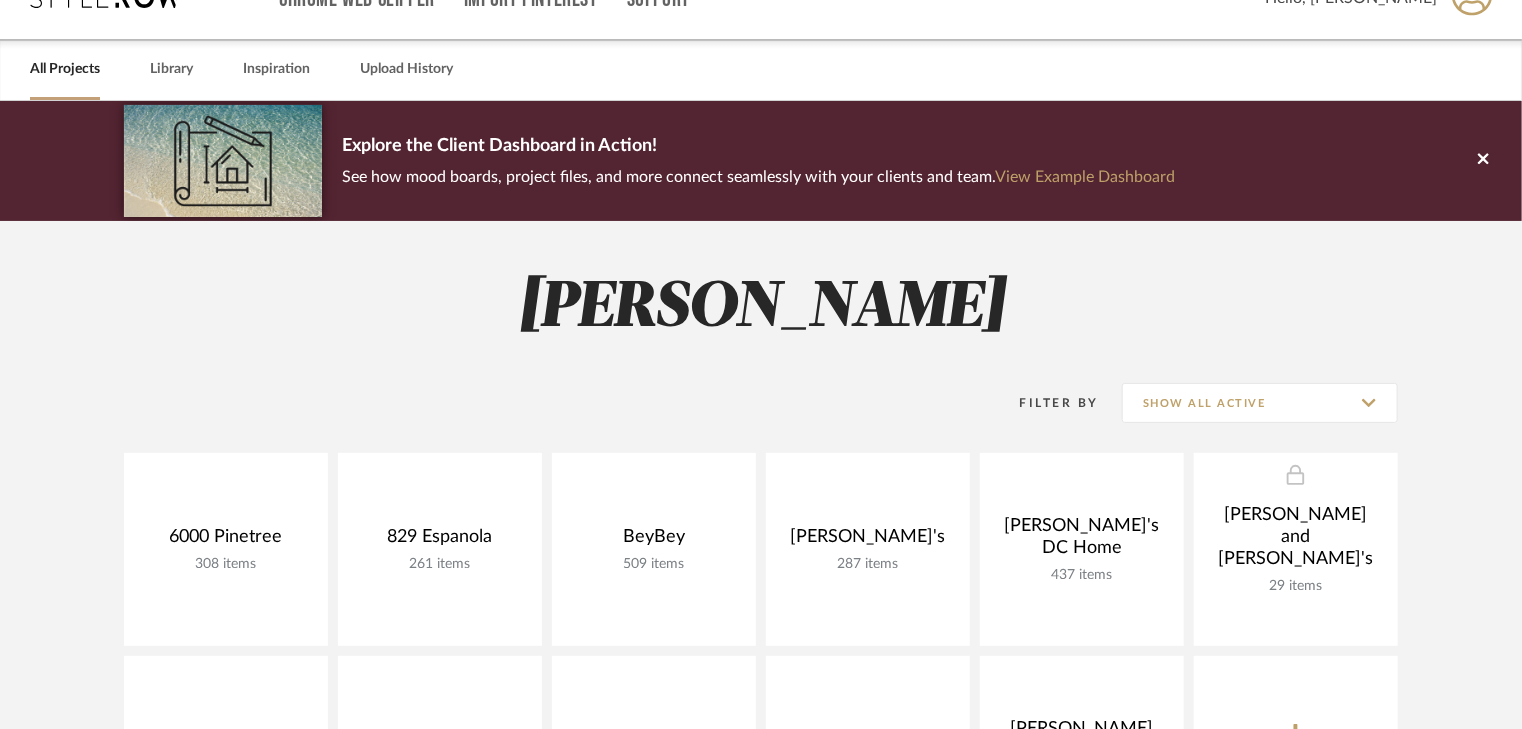 scroll, scrollTop: 80, scrollLeft: 0, axis: vertical 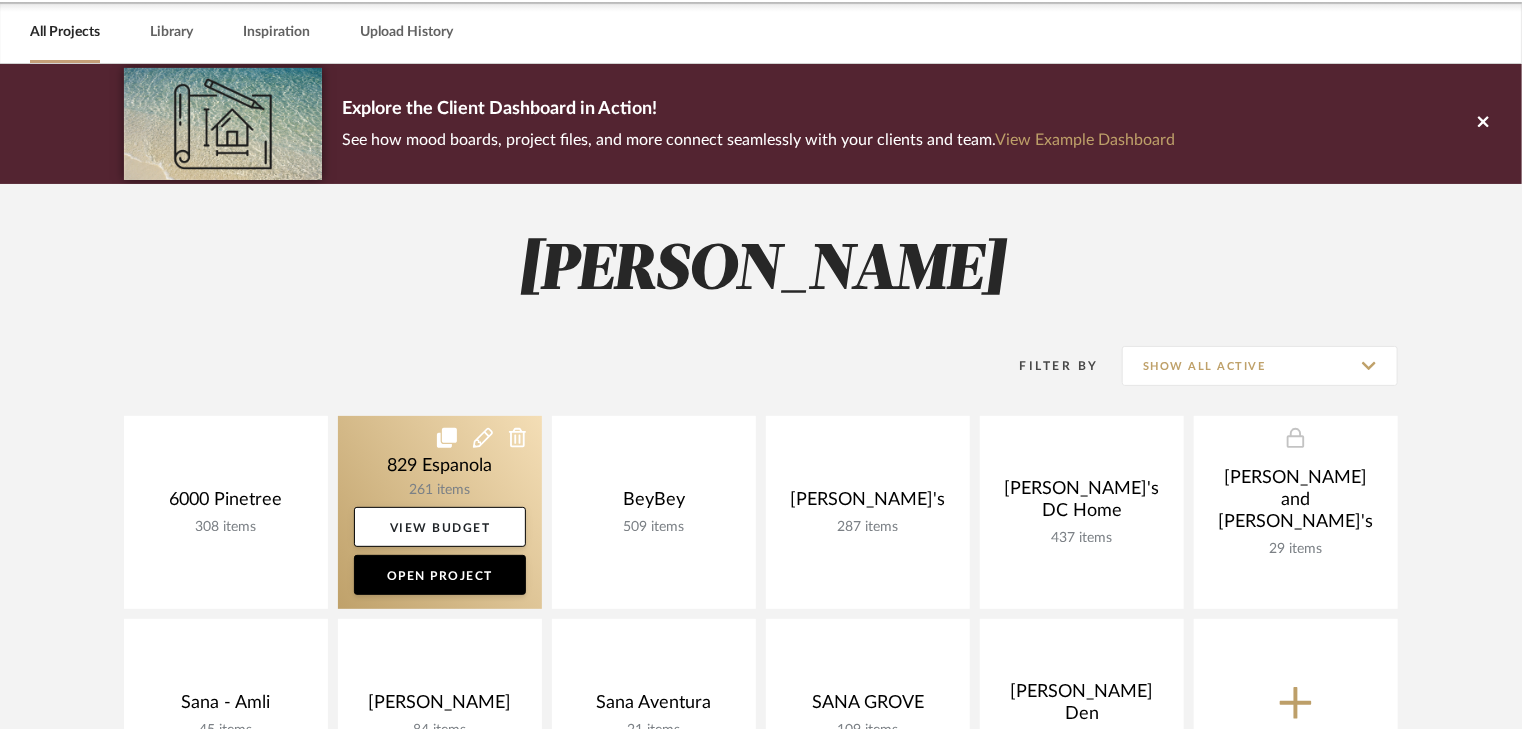 click 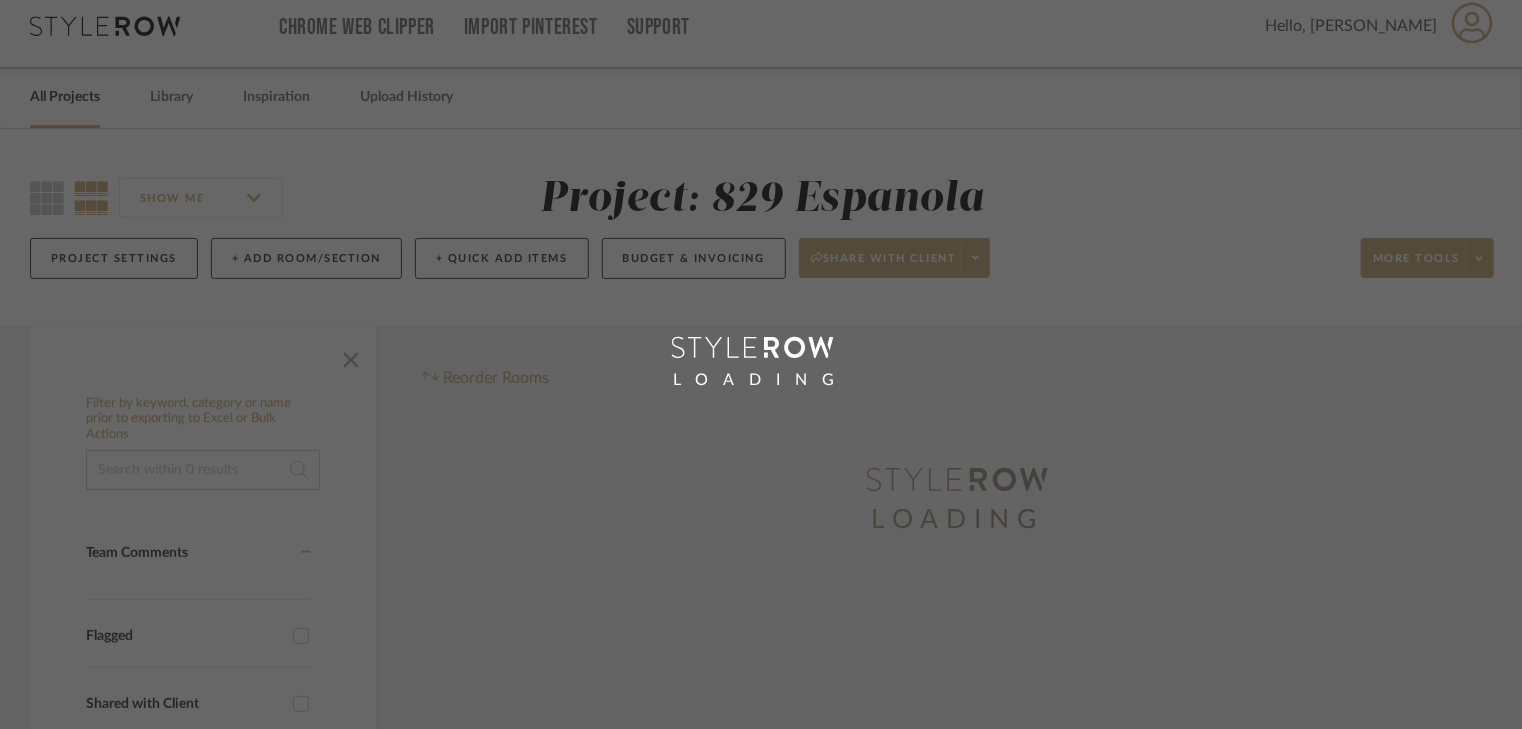 scroll, scrollTop: 0, scrollLeft: 0, axis: both 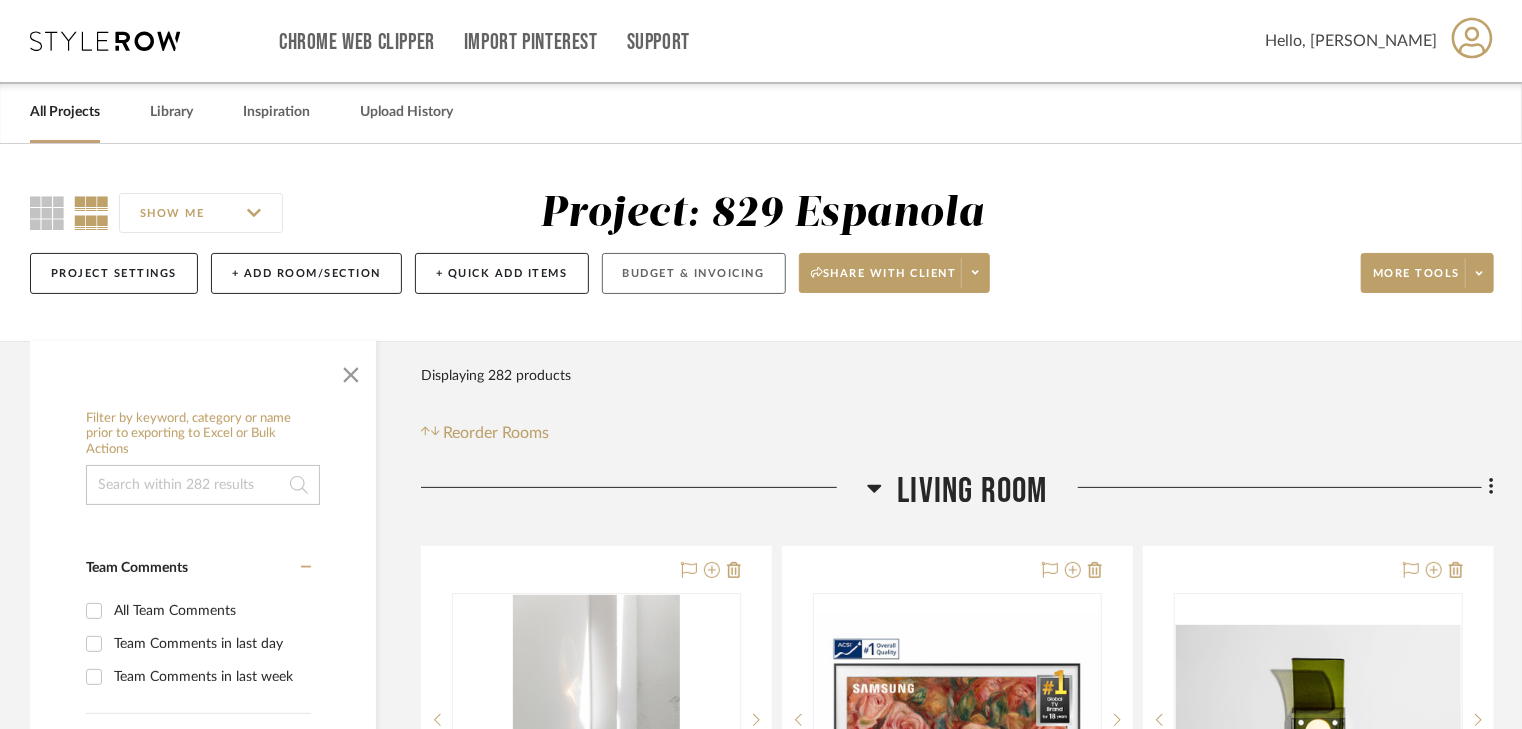 click on "Budget & Invoicing" 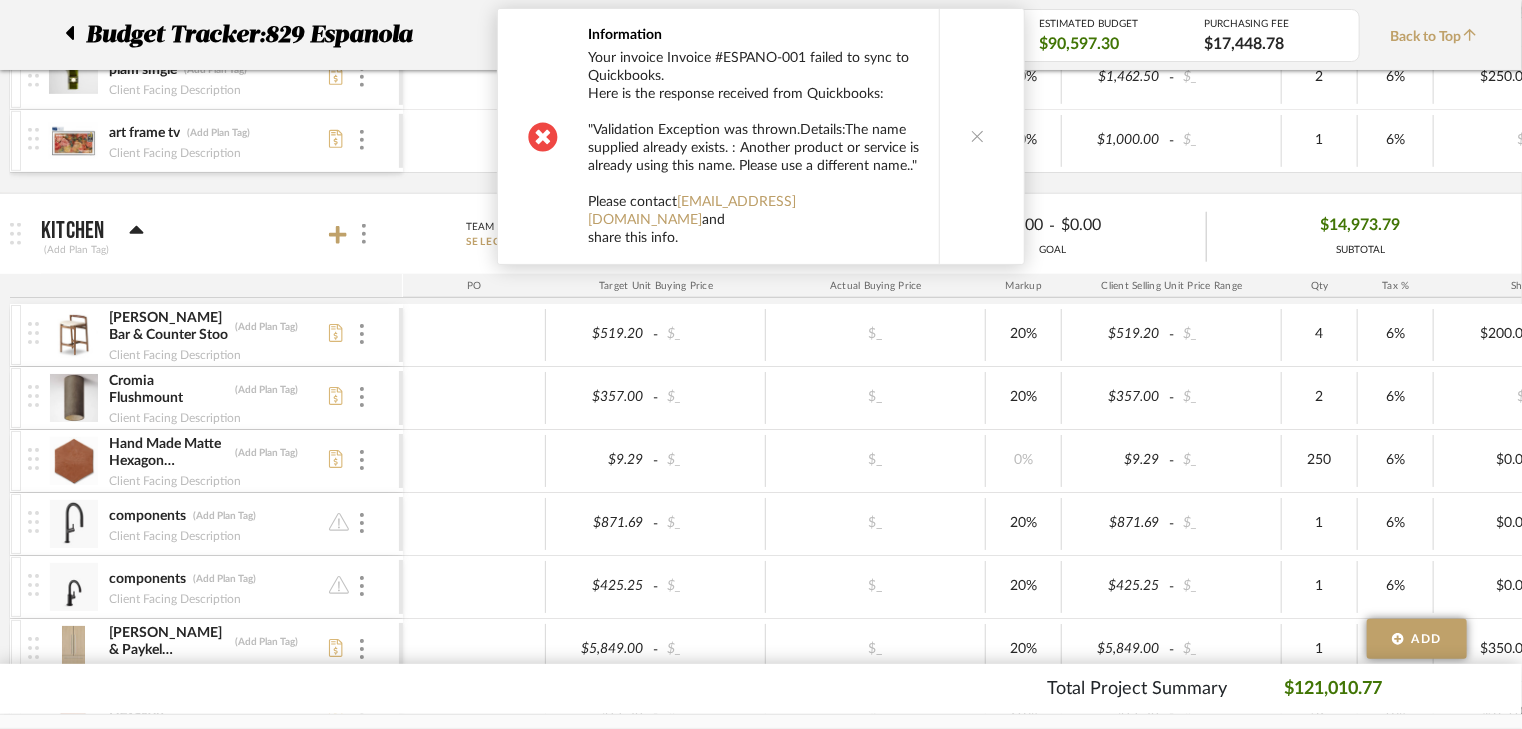 scroll, scrollTop: 1360, scrollLeft: 0, axis: vertical 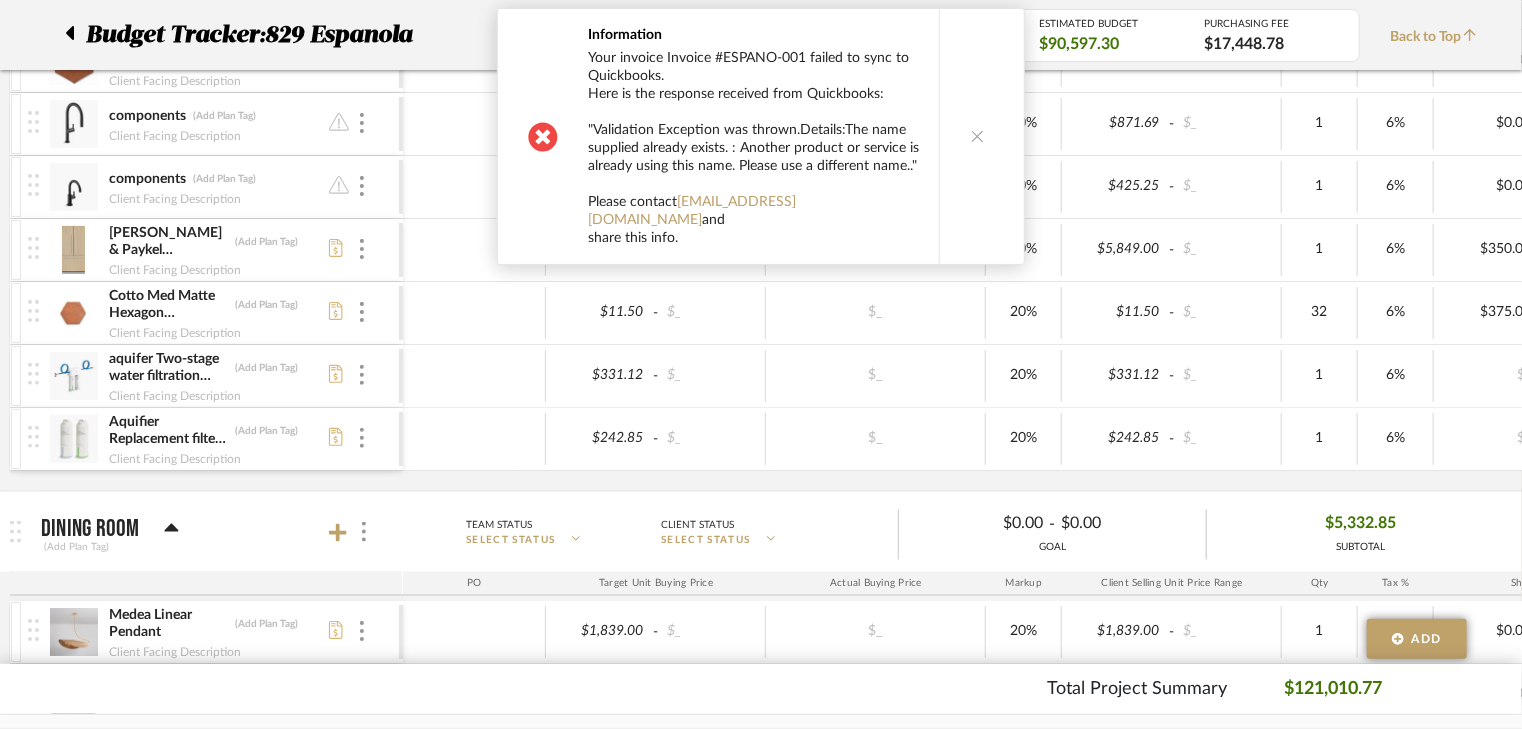 click at bounding box center [978, 136] 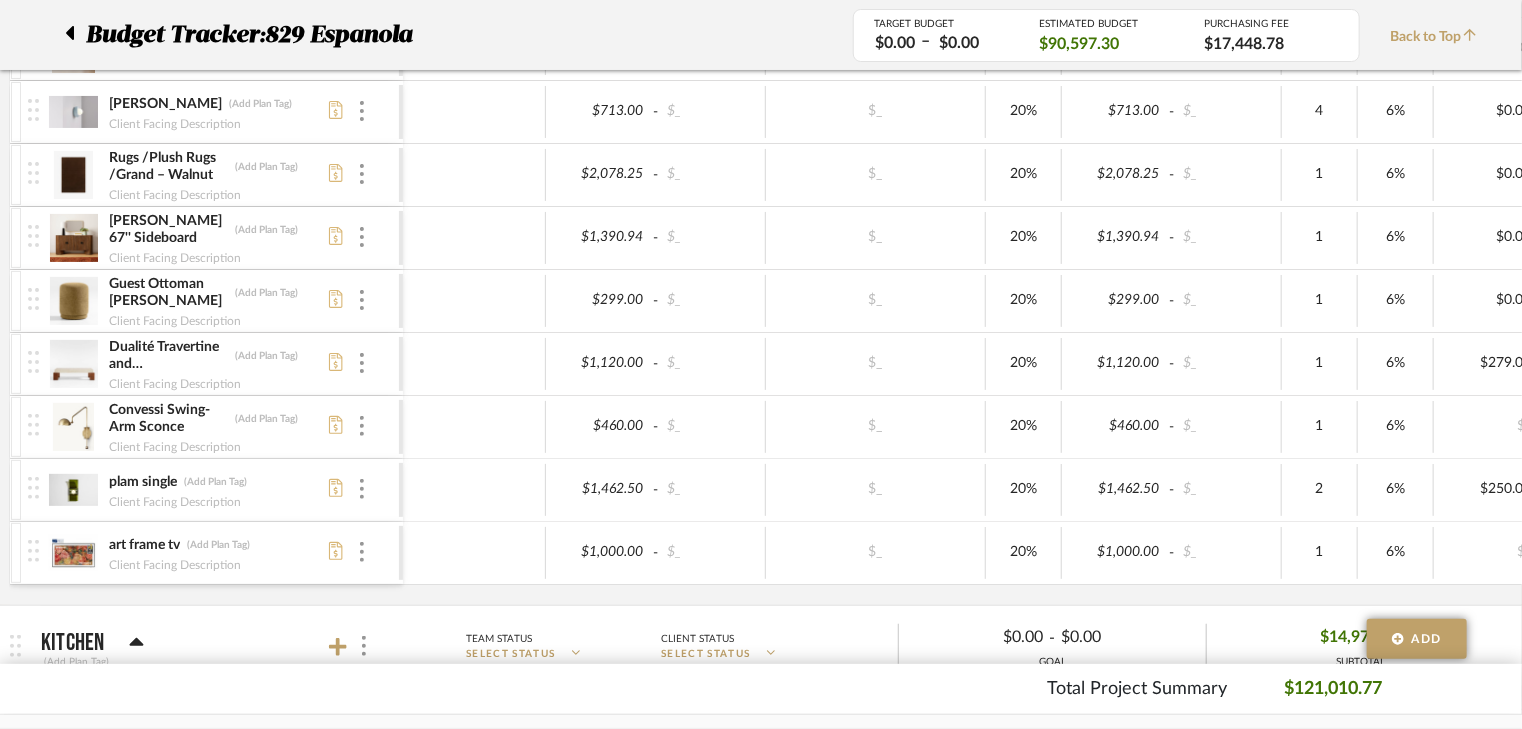 scroll, scrollTop: 800, scrollLeft: 0, axis: vertical 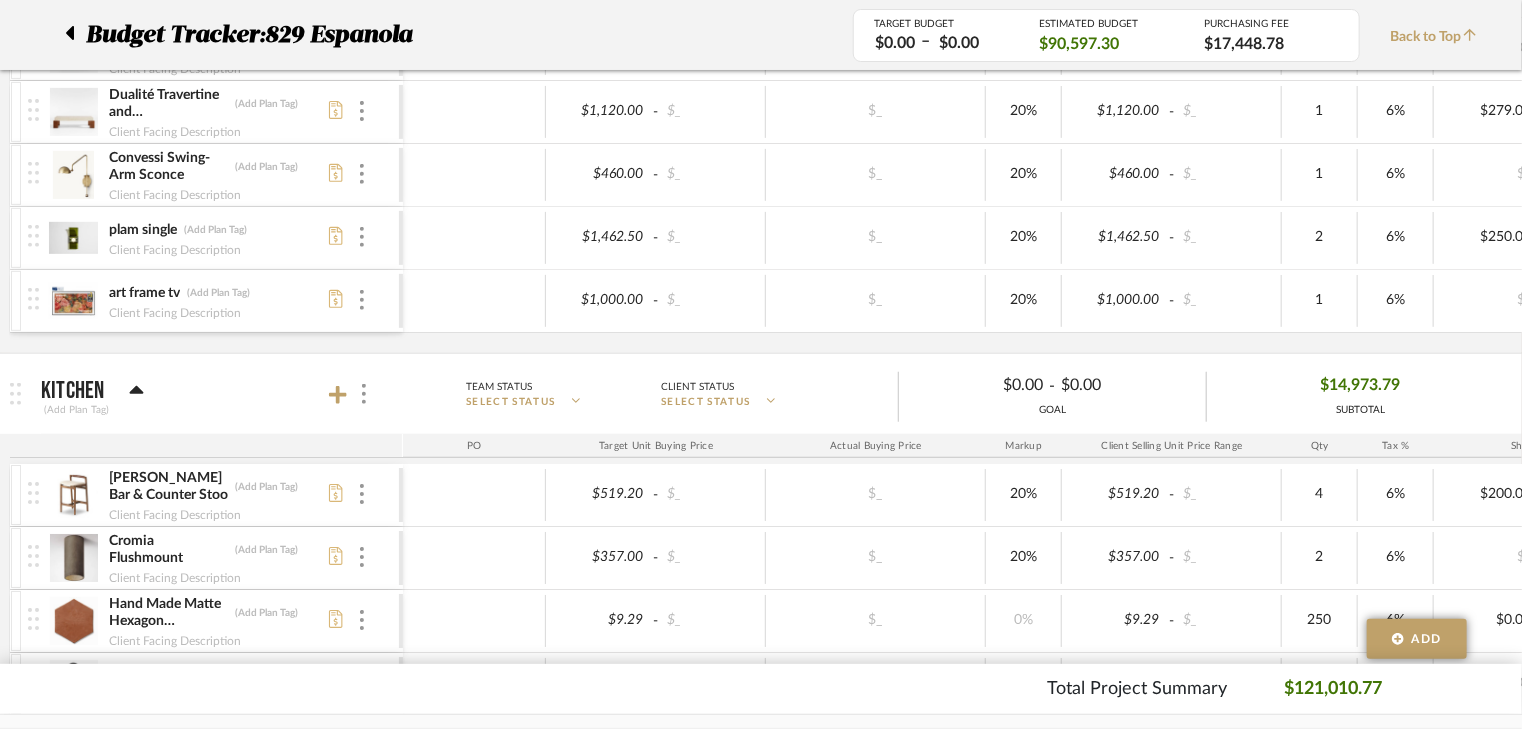 click 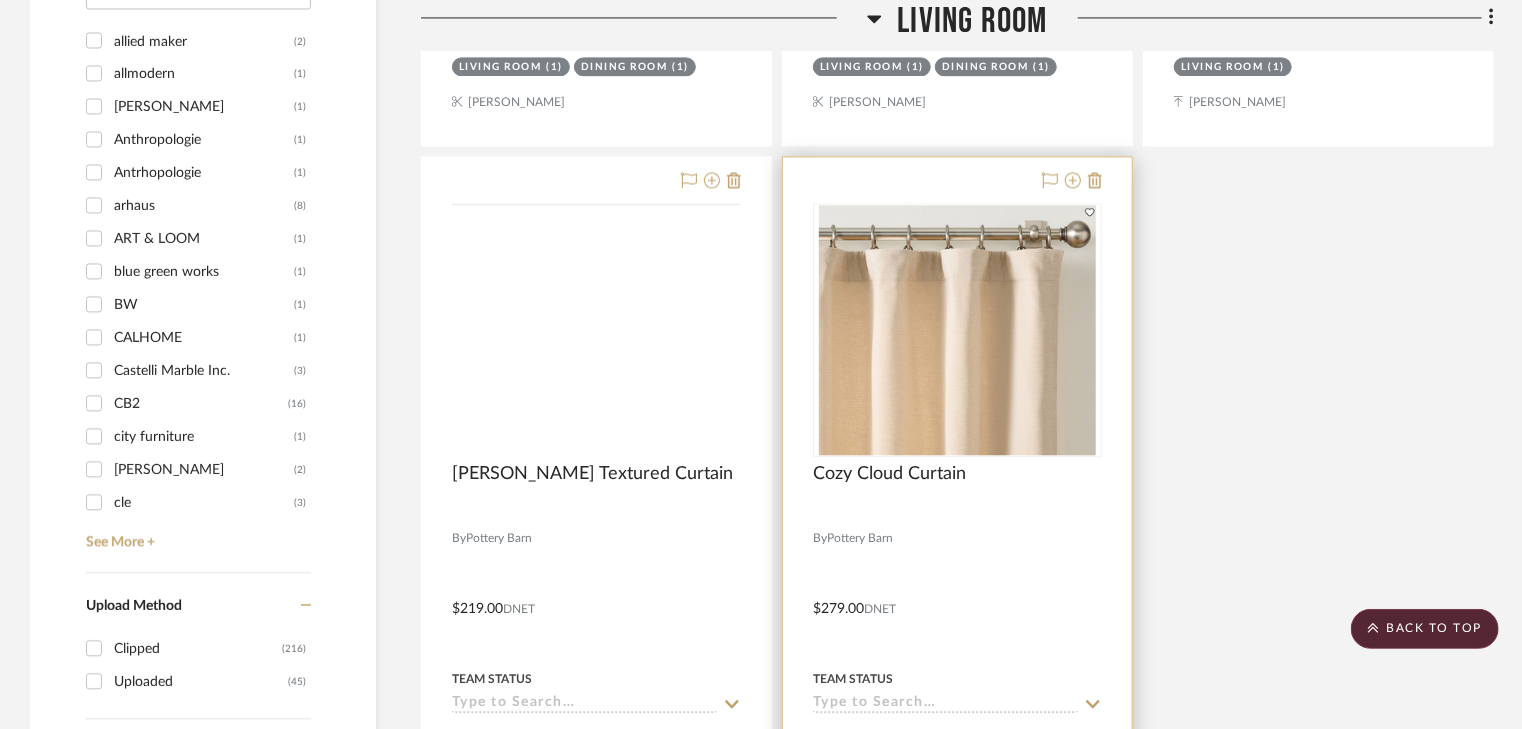 scroll, scrollTop: 2320, scrollLeft: 0, axis: vertical 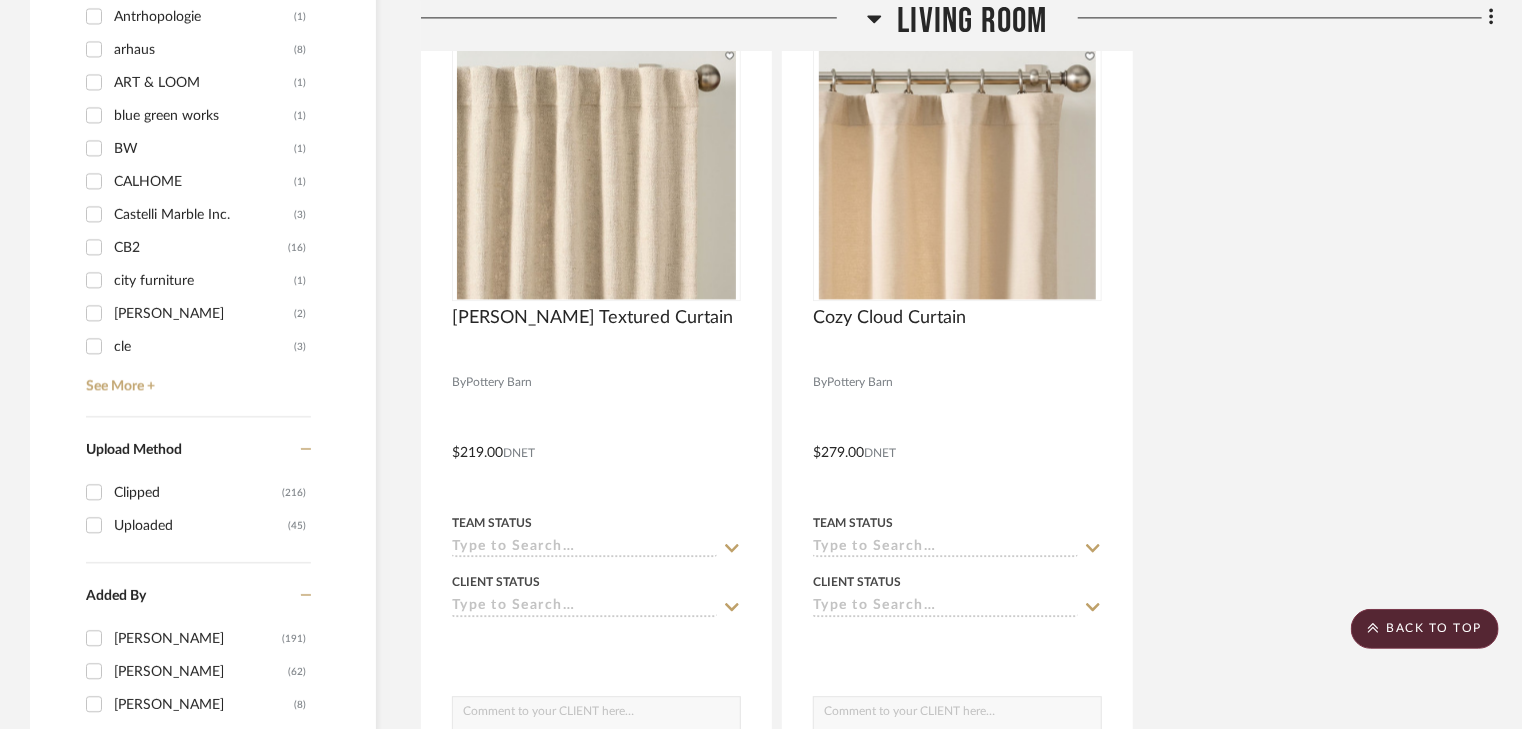 drag, startPoint x: 883, startPoint y: 19, endPoint x: 953, endPoint y: 84, distance: 95.524864 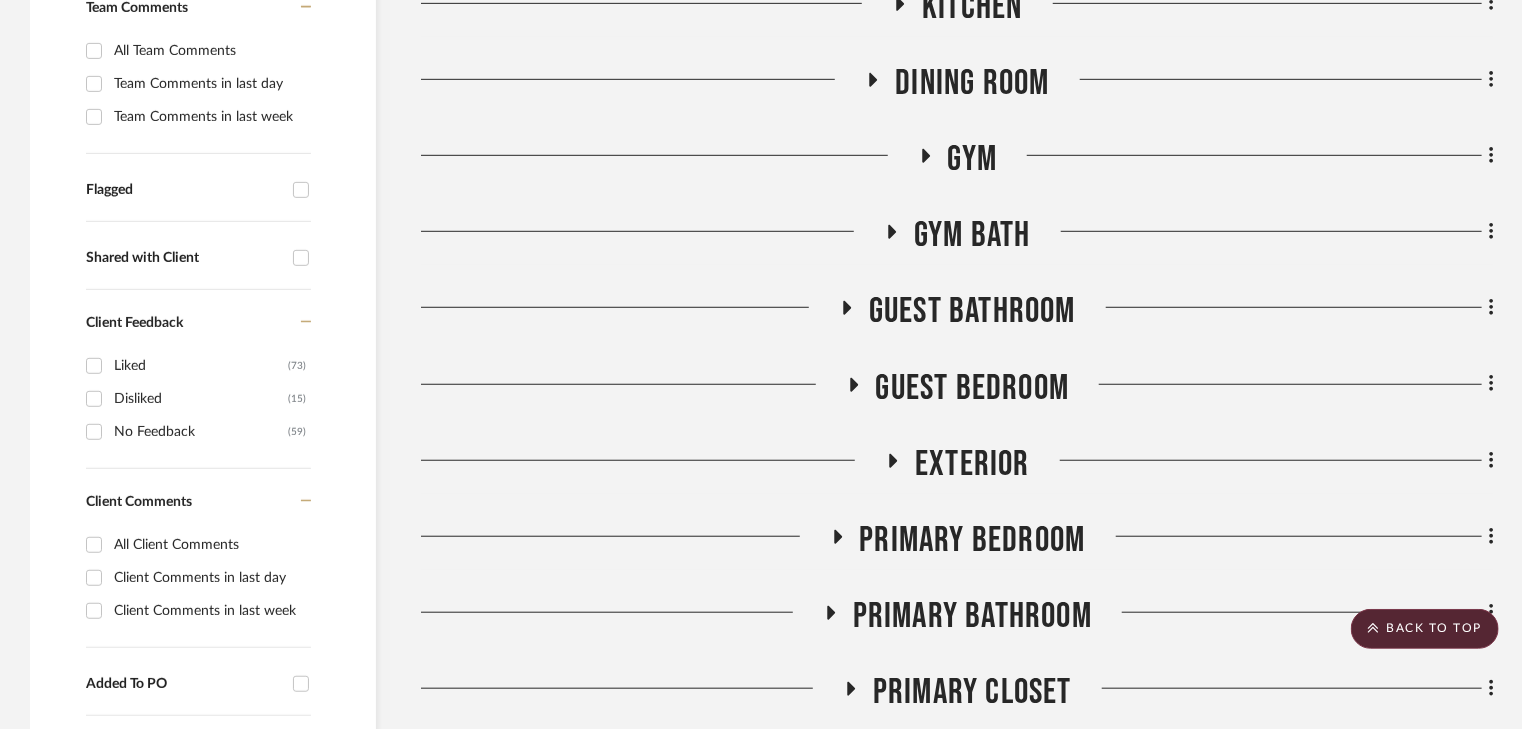 scroll, scrollTop: 960, scrollLeft: 0, axis: vertical 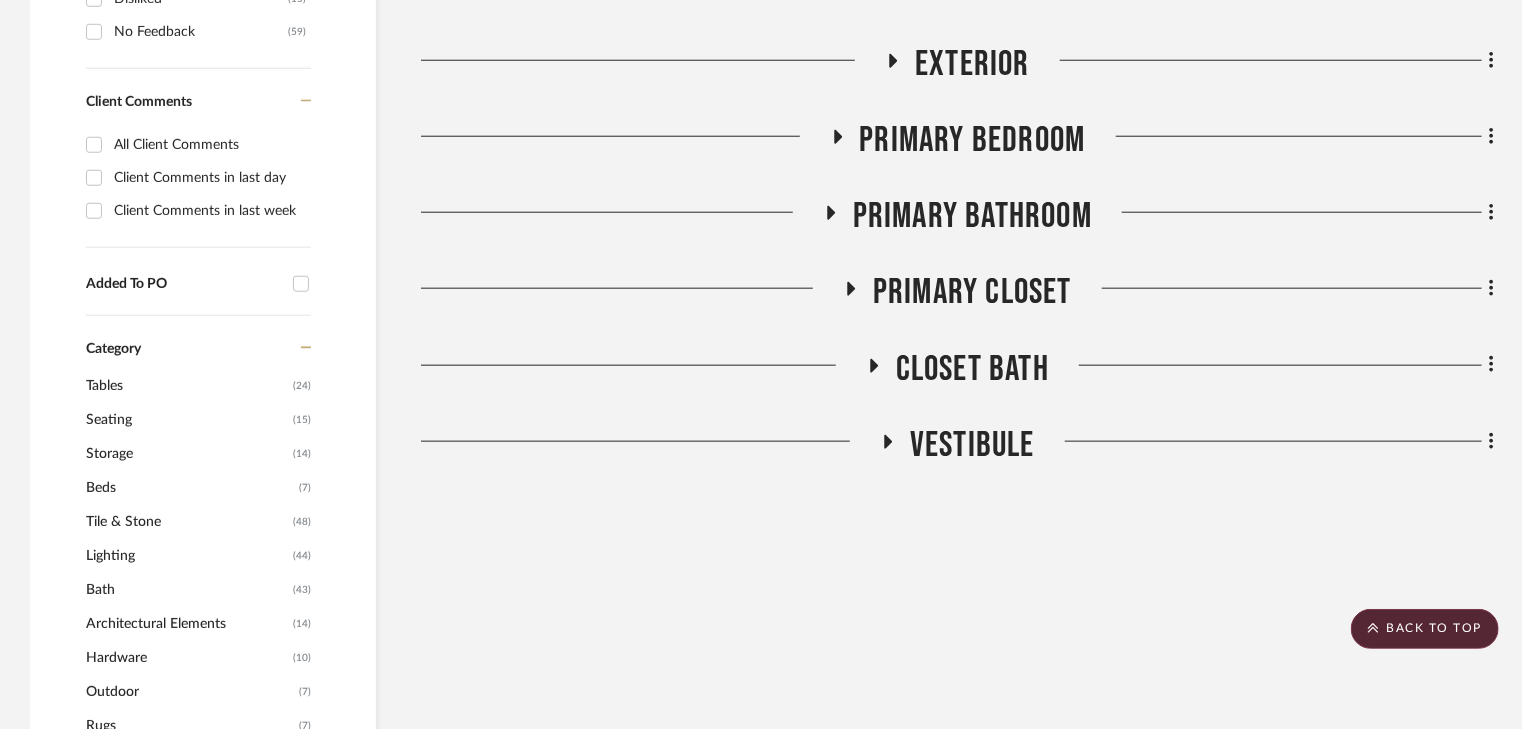 click 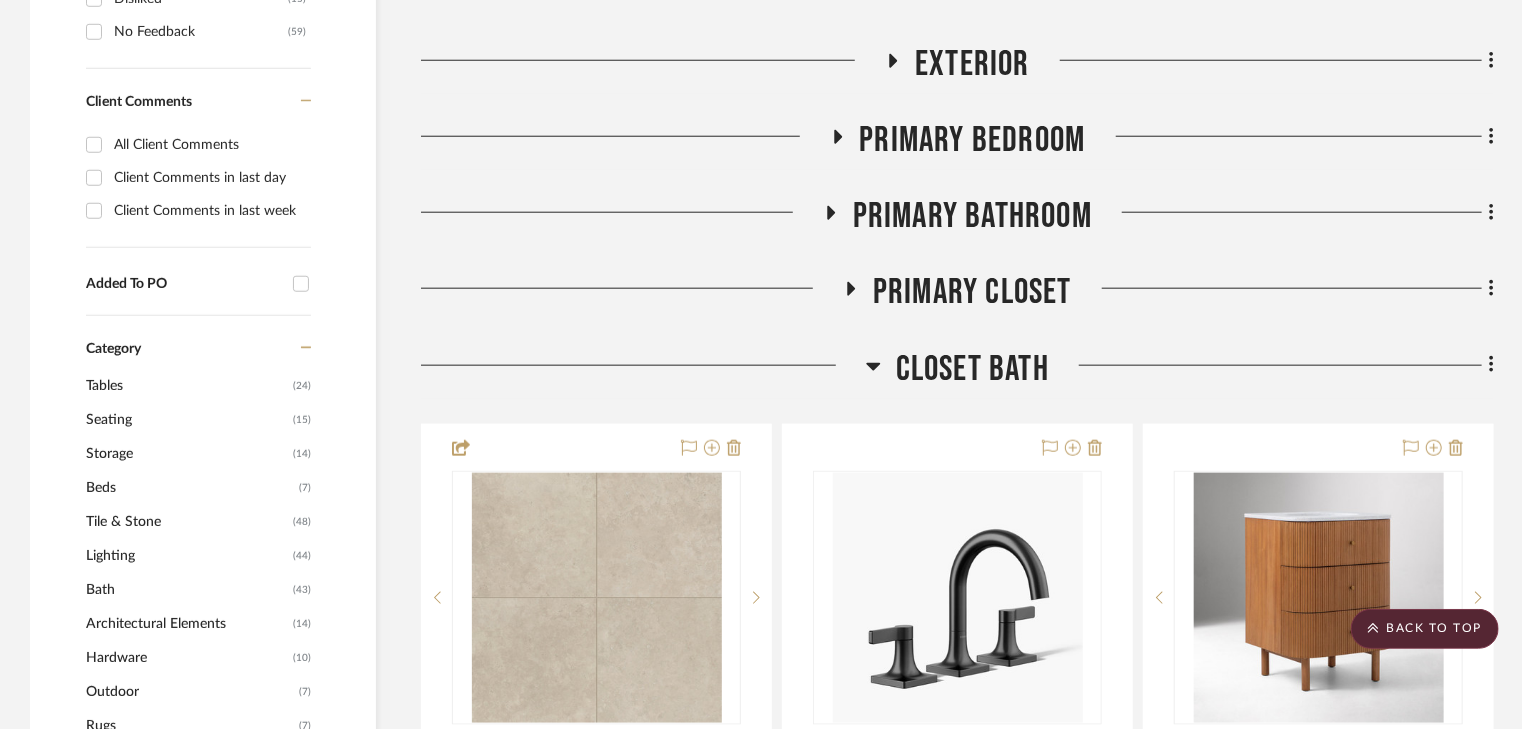 scroll, scrollTop: 1360, scrollLeft: 0, axis: vertical 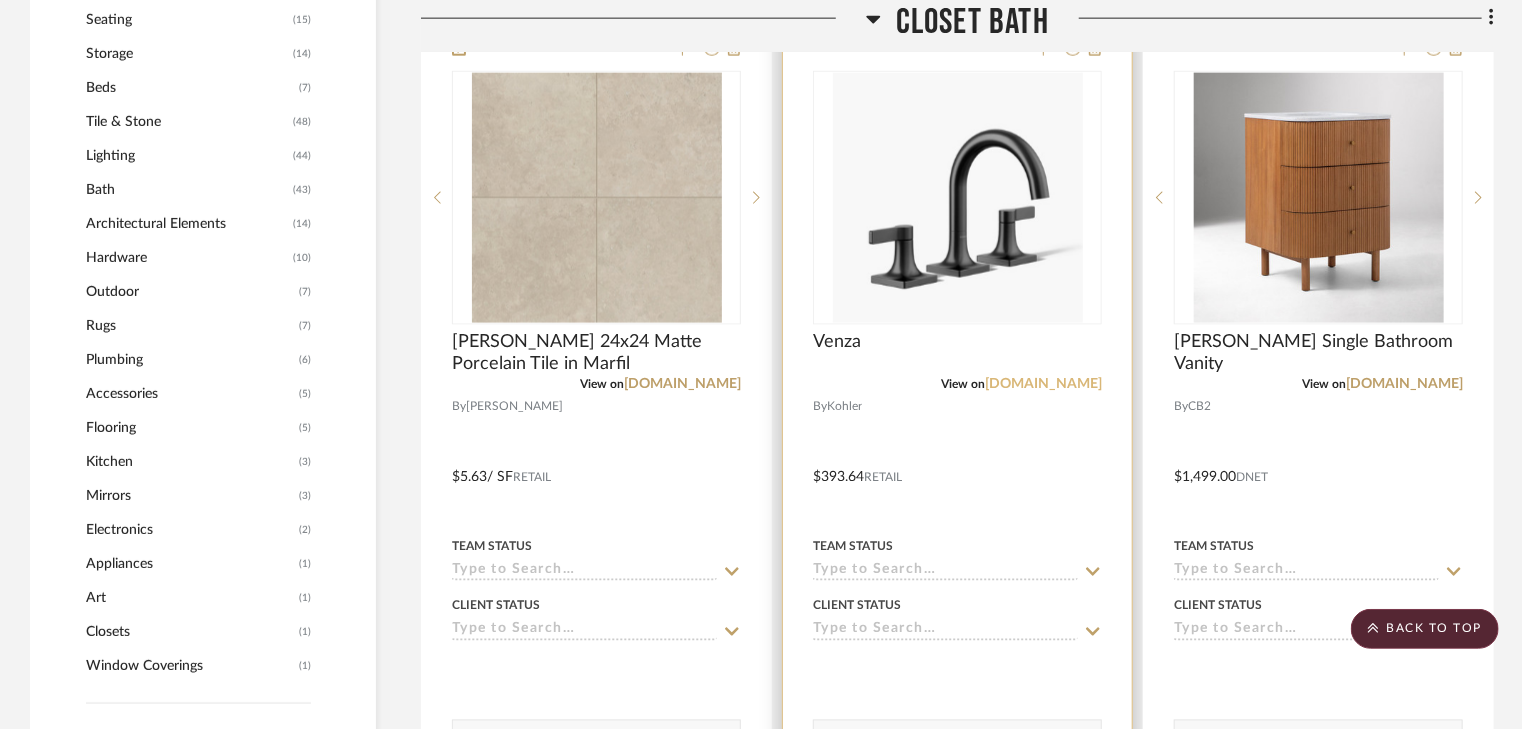click on "[DOMAIN_NAME]" at bounding box center (1043, 384) 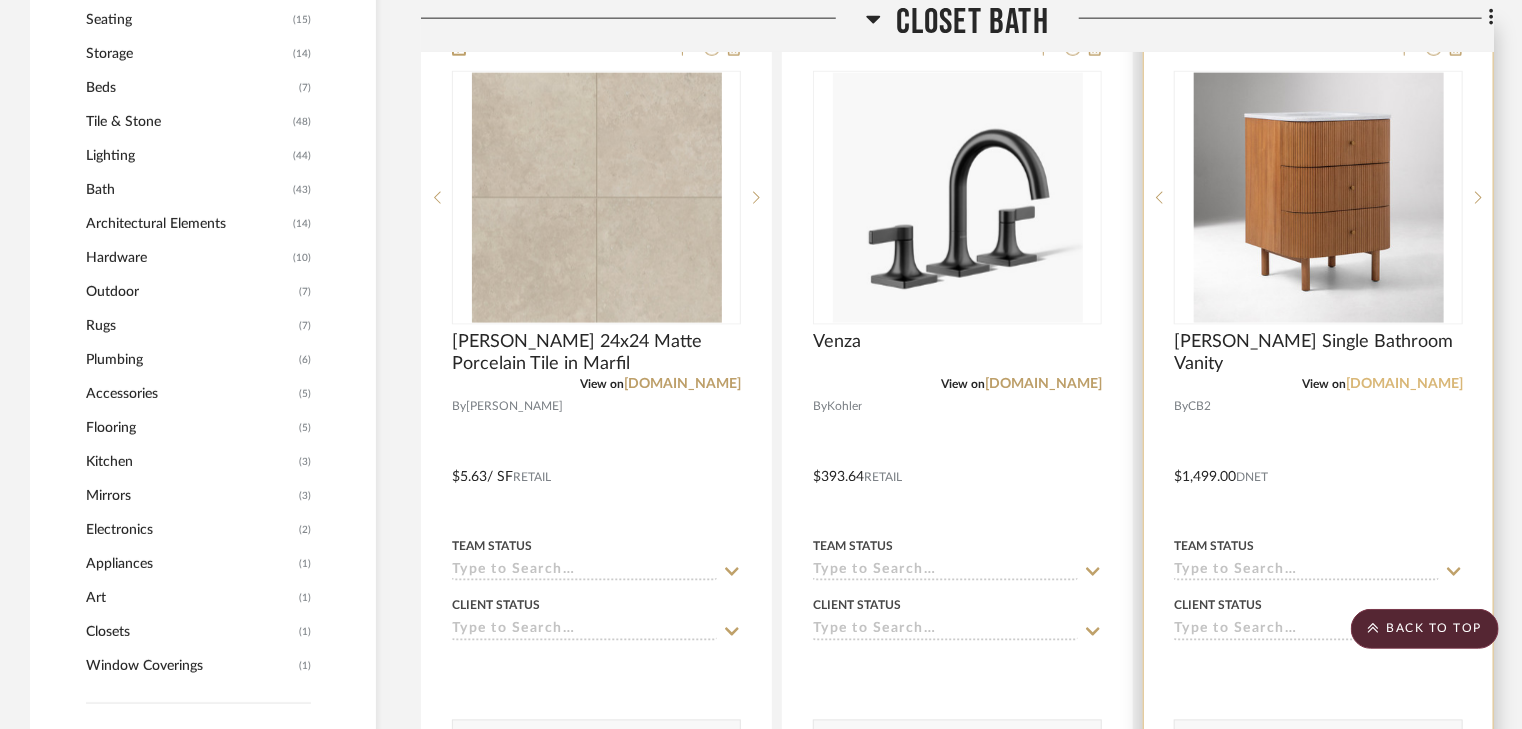 click on "[DOMAIN_NAME]" at bounding box center (1404, 384) 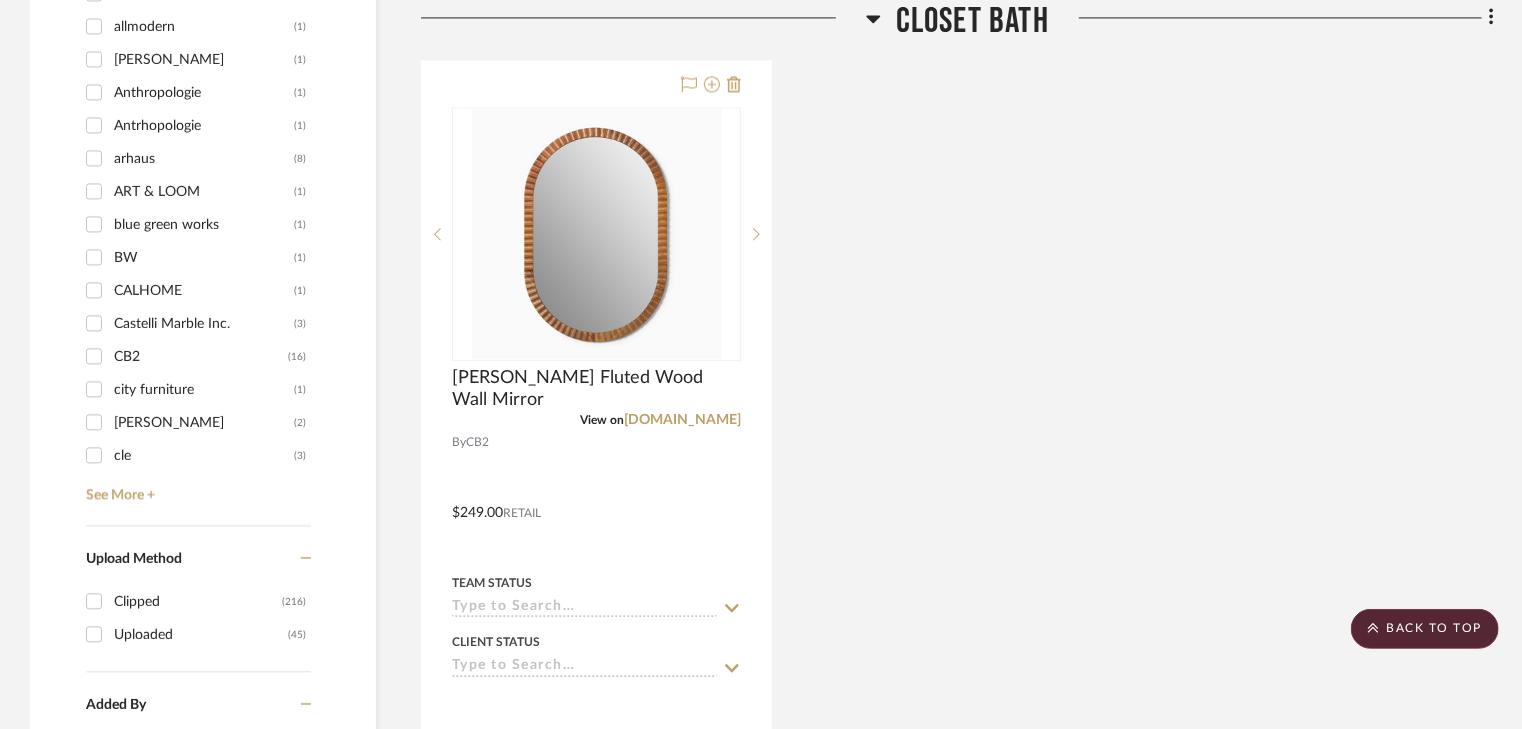 scroll, scrollTop: 2320, scrollLeft: 0, axis: vertical 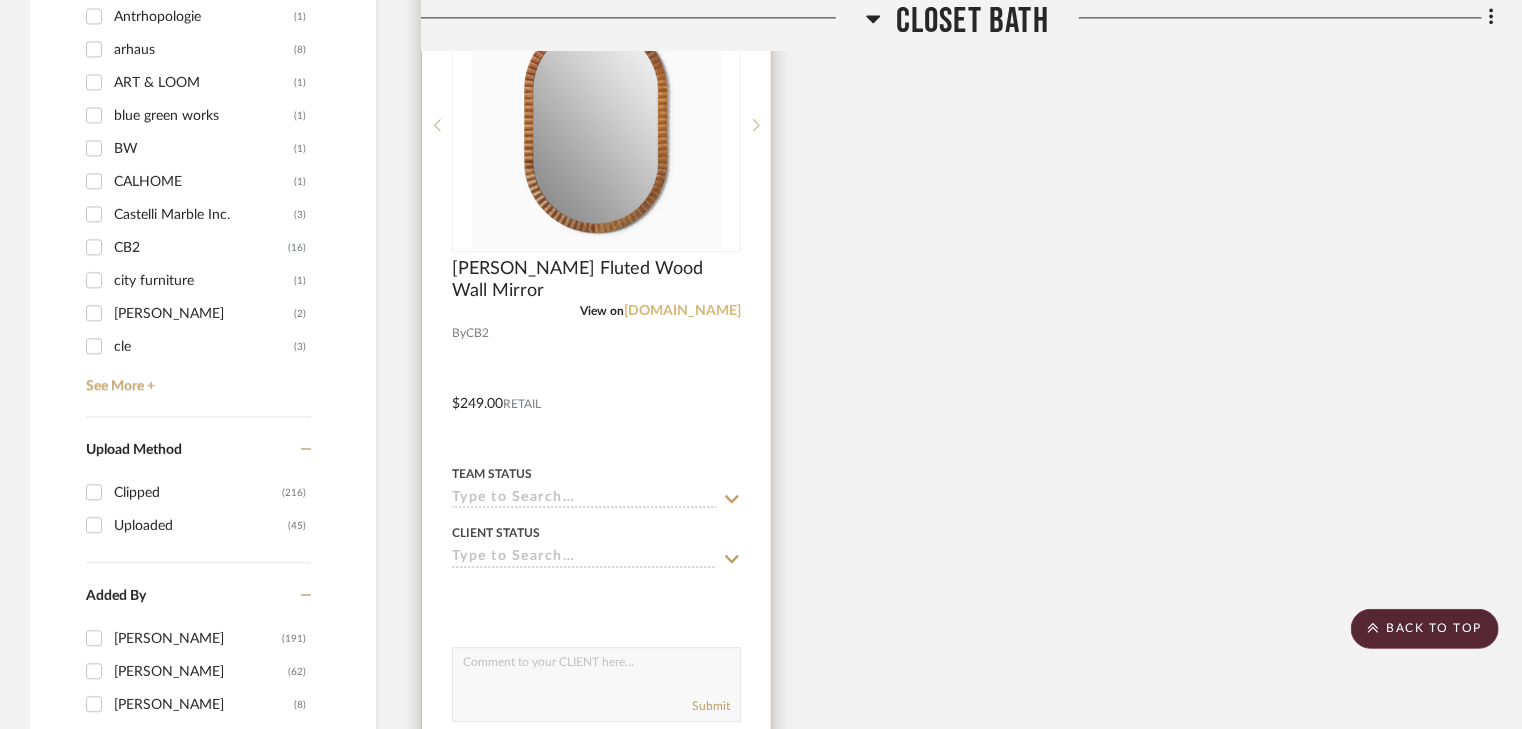 click on "[DOMAIN_NAME]" at bounding box center (682, 311) 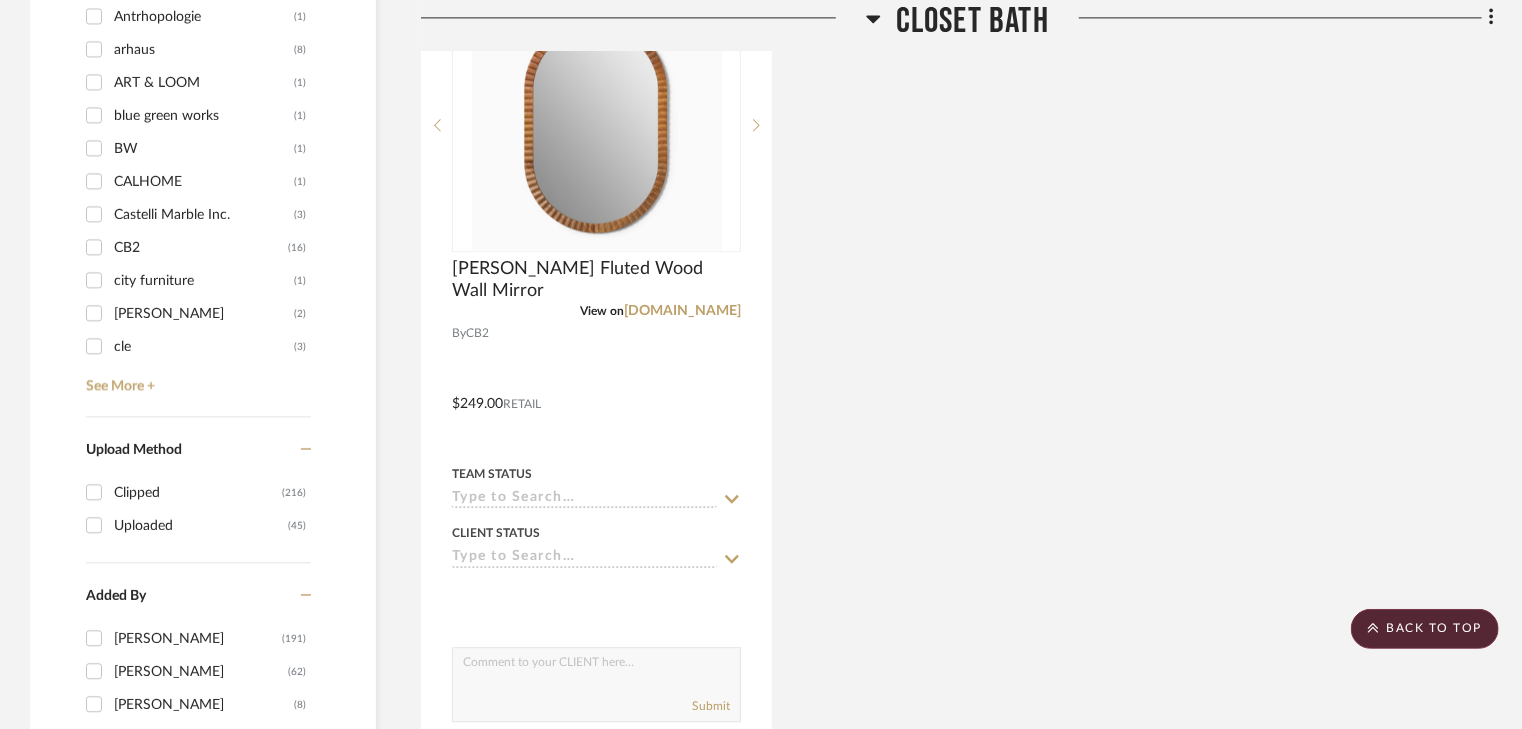 click 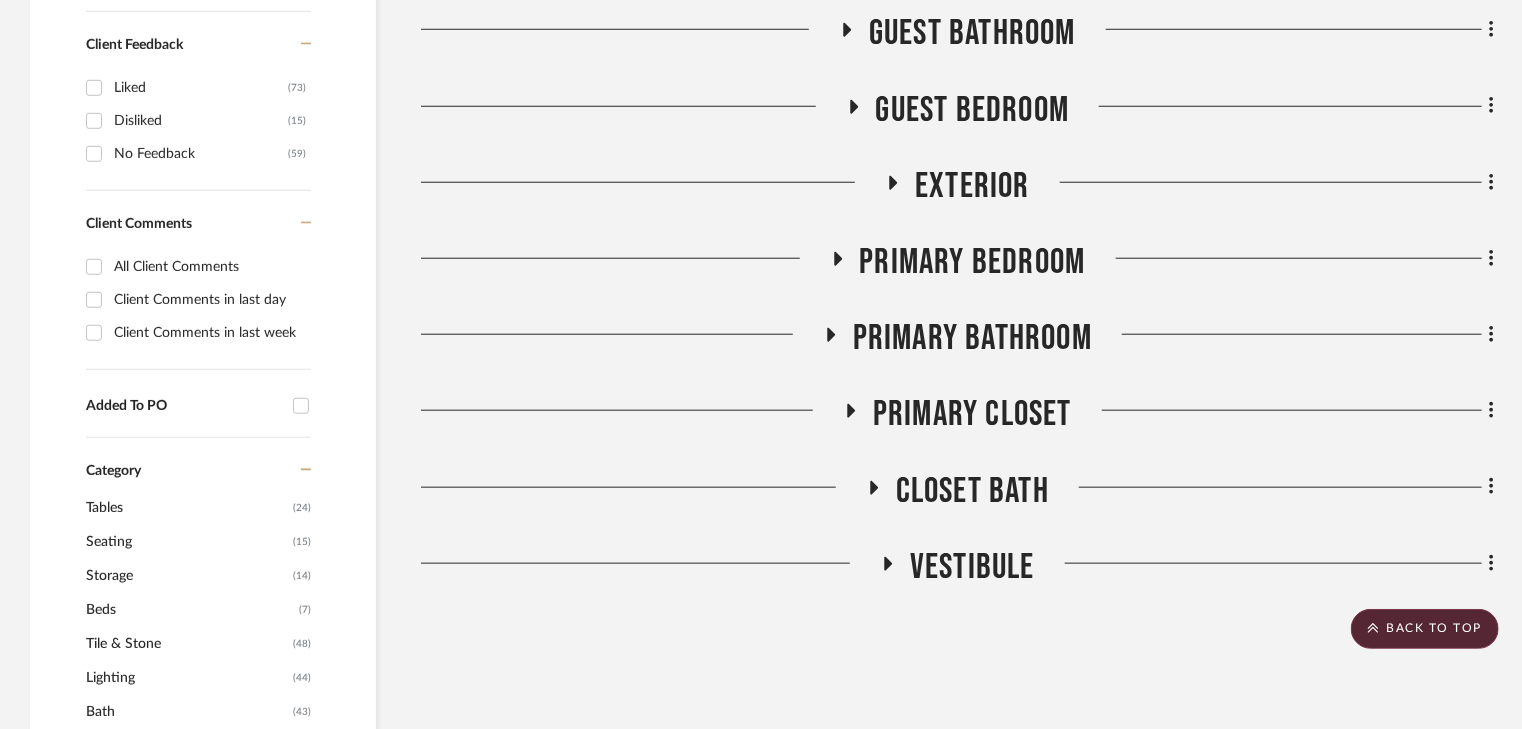 scroll, scrollTop: 720, scrollLeft: 0, axis: vertical 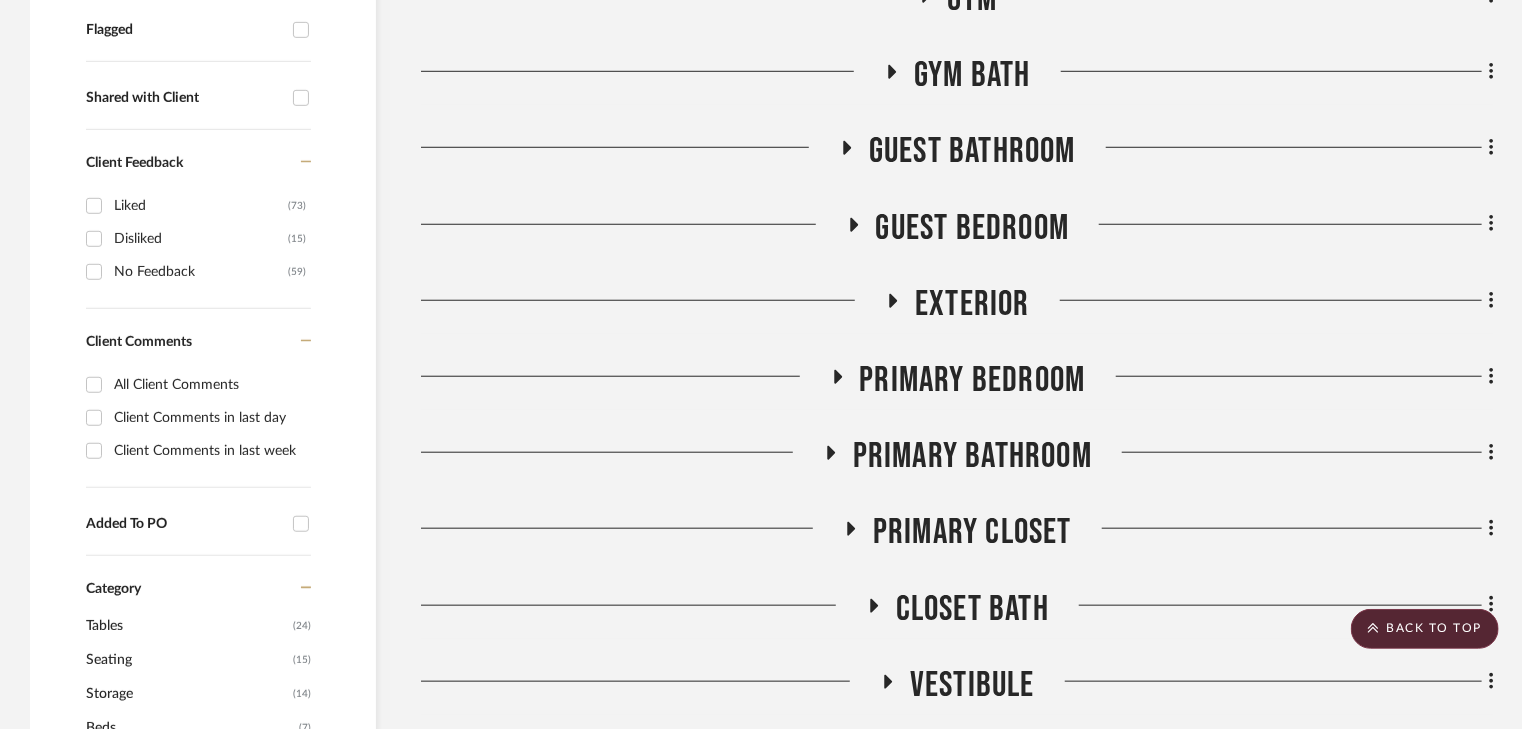 click 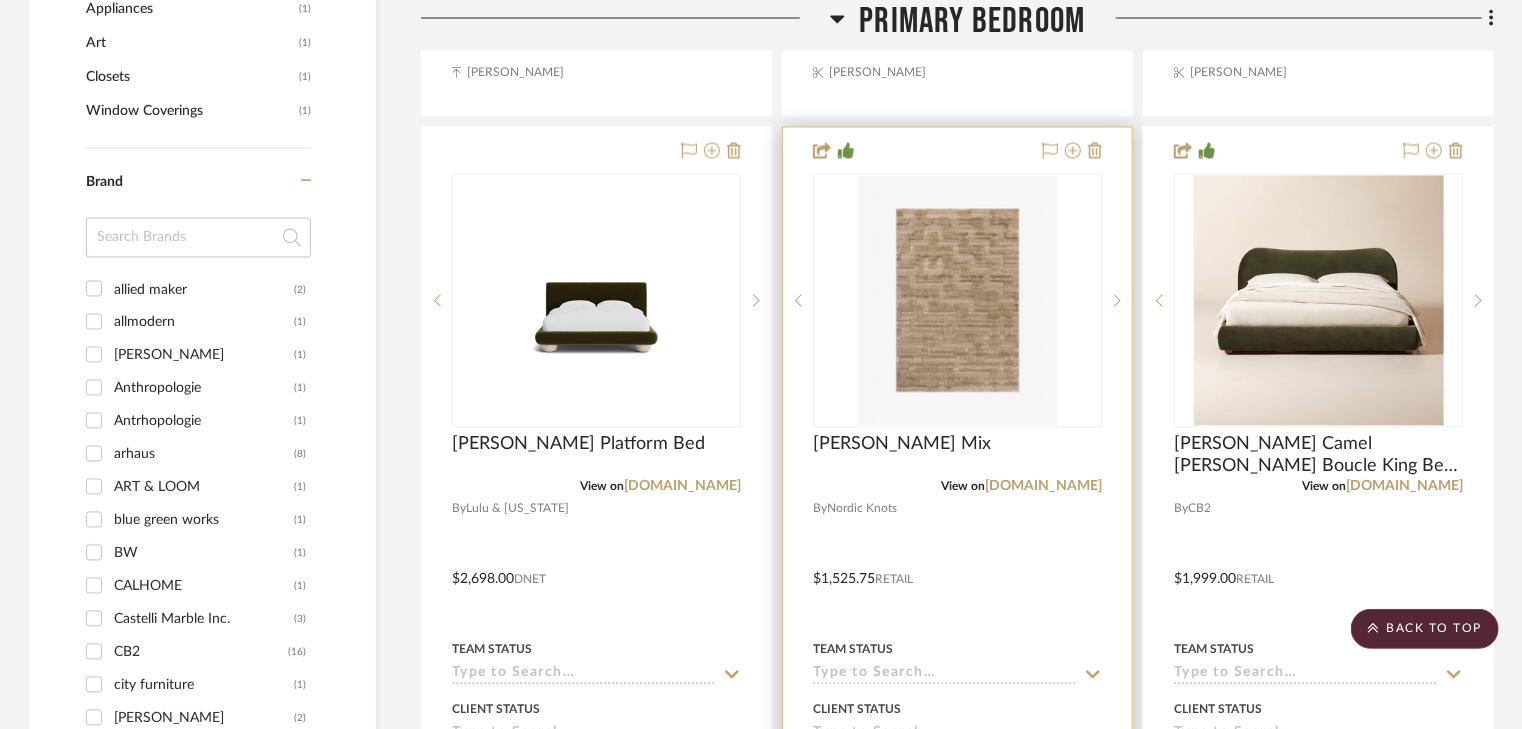 scroll, scrollTop: 1920, scrollLeft: 0, axis: vertical 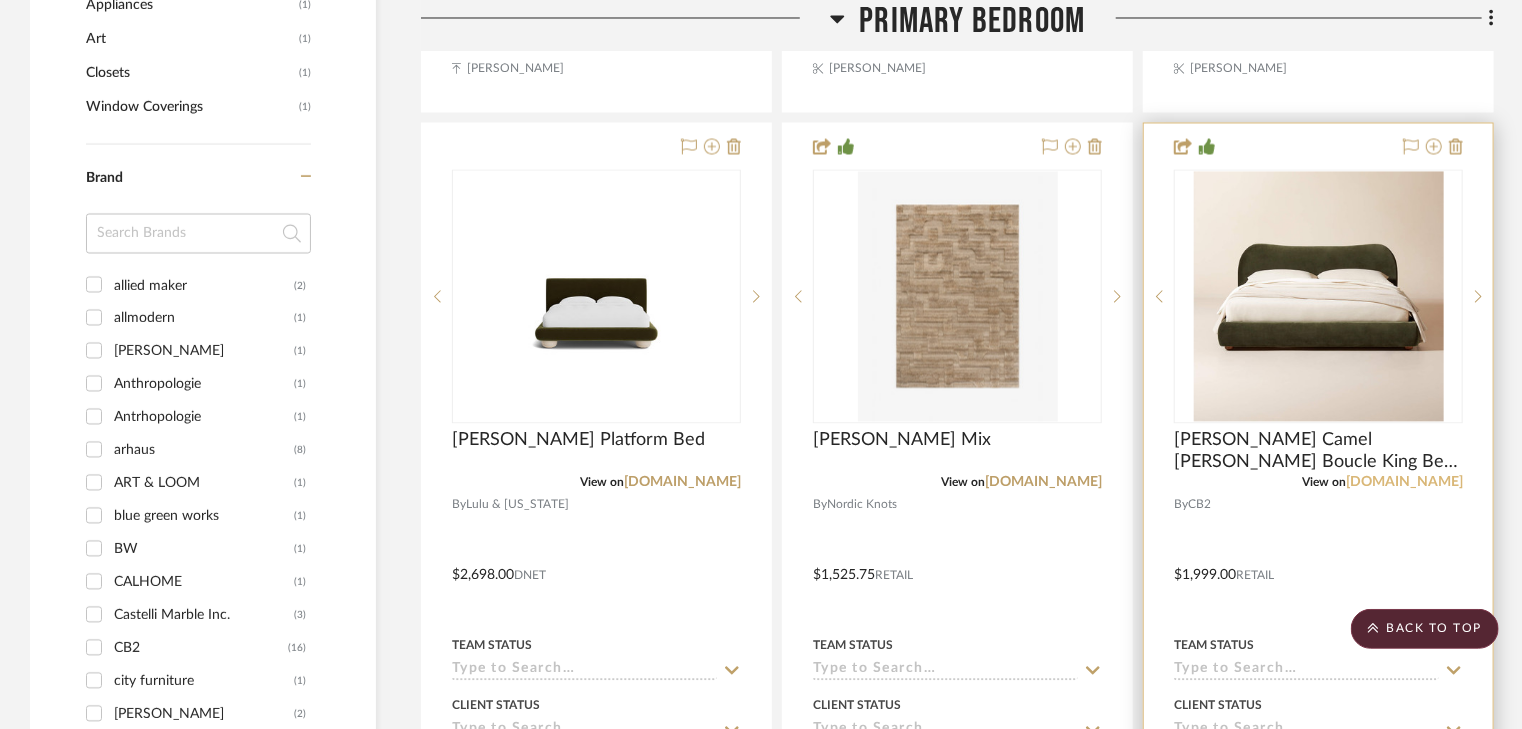 click on "[DOMAIN_NAME]" at bounding box center [1404, 482] 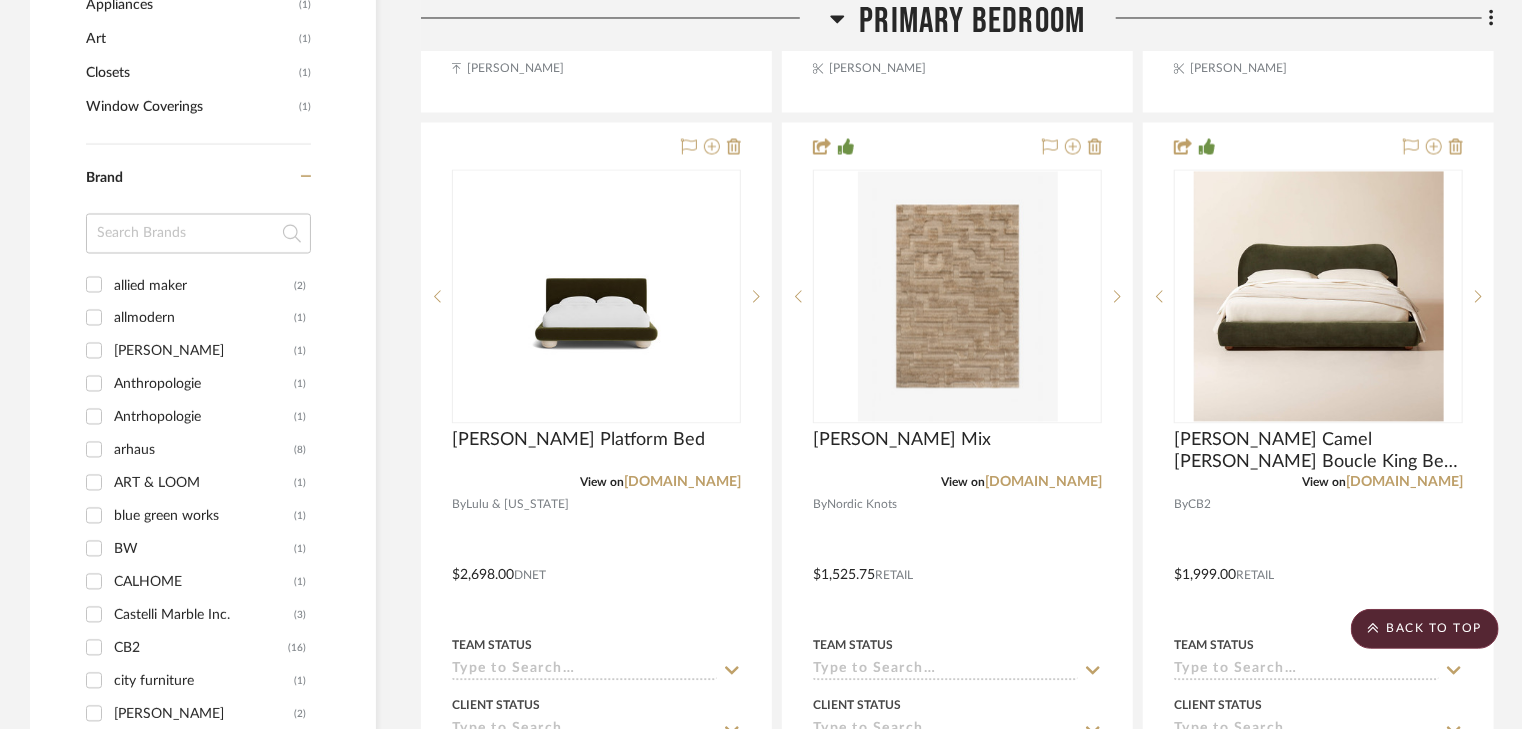 click 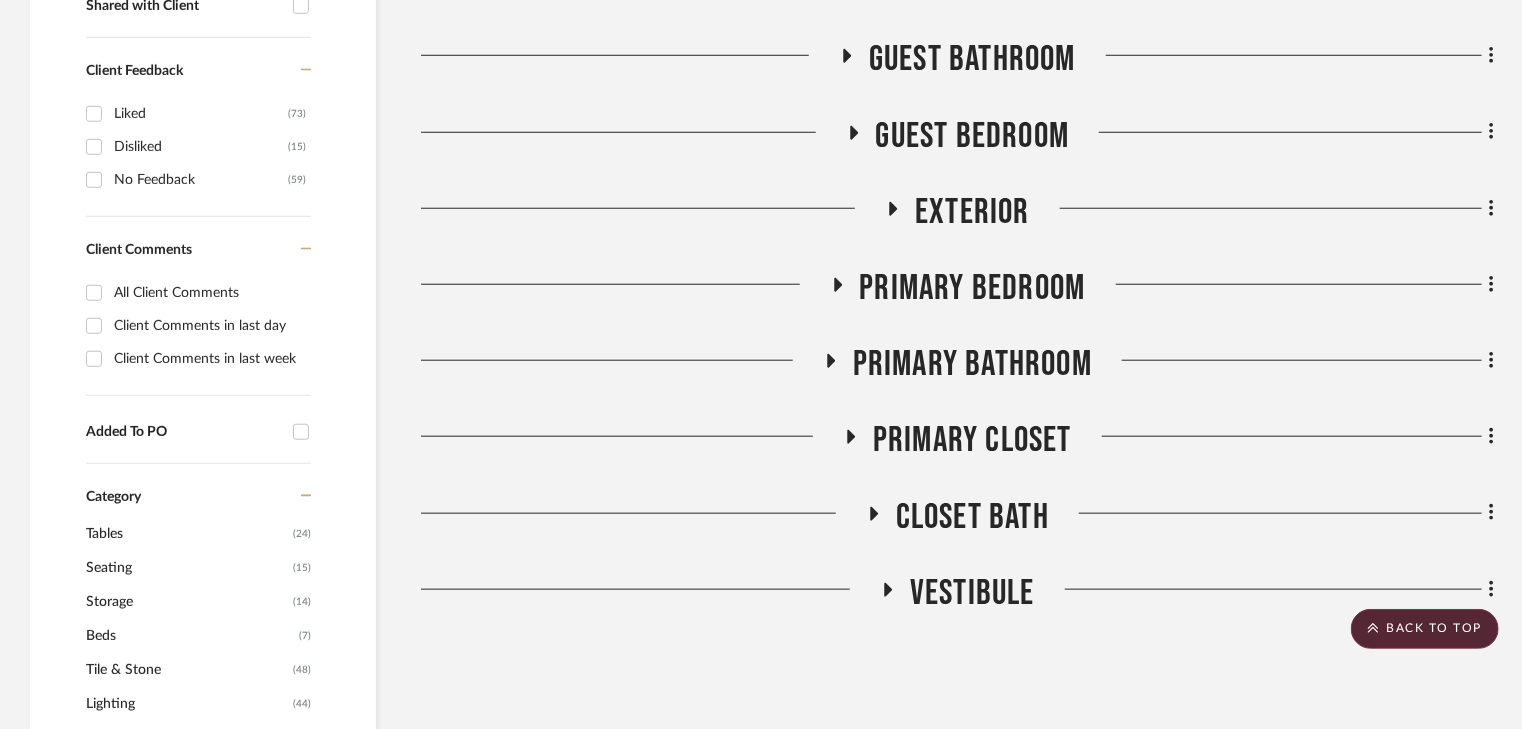 scroll, scrollTop: 640, scrollLeft: 0, axis: vertical 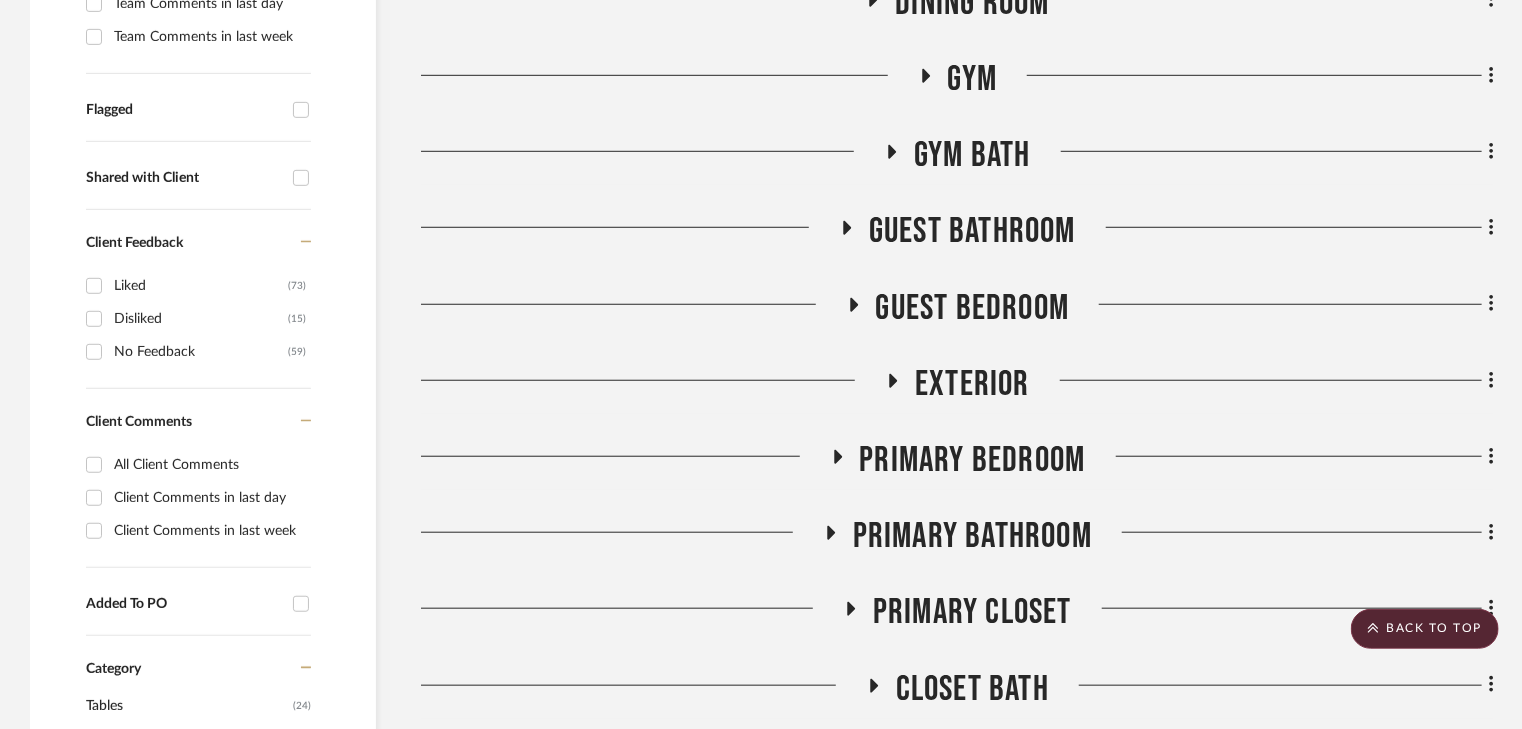 click 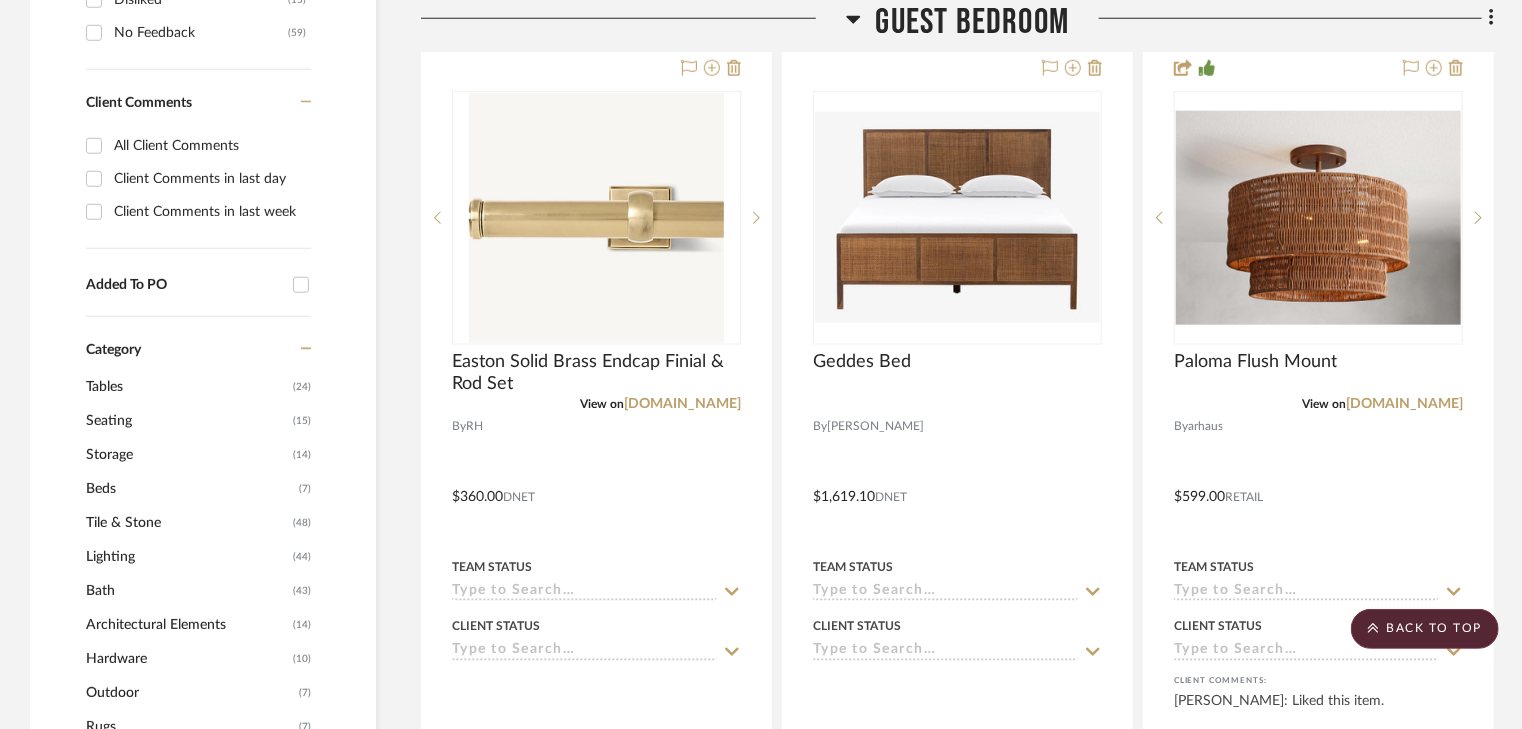 scroll, scrollTop: 960, scrollLeft: 0, axis: vertical 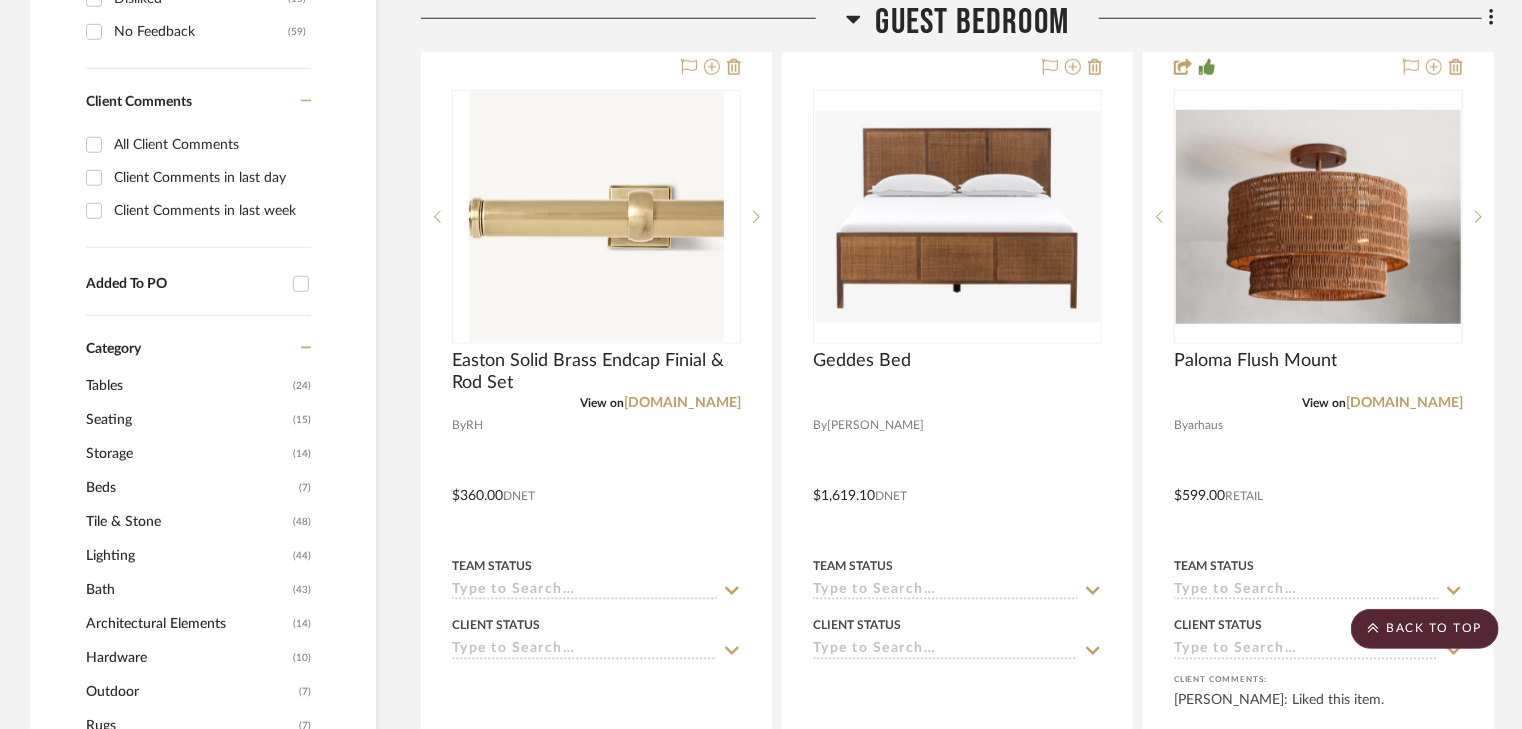 click 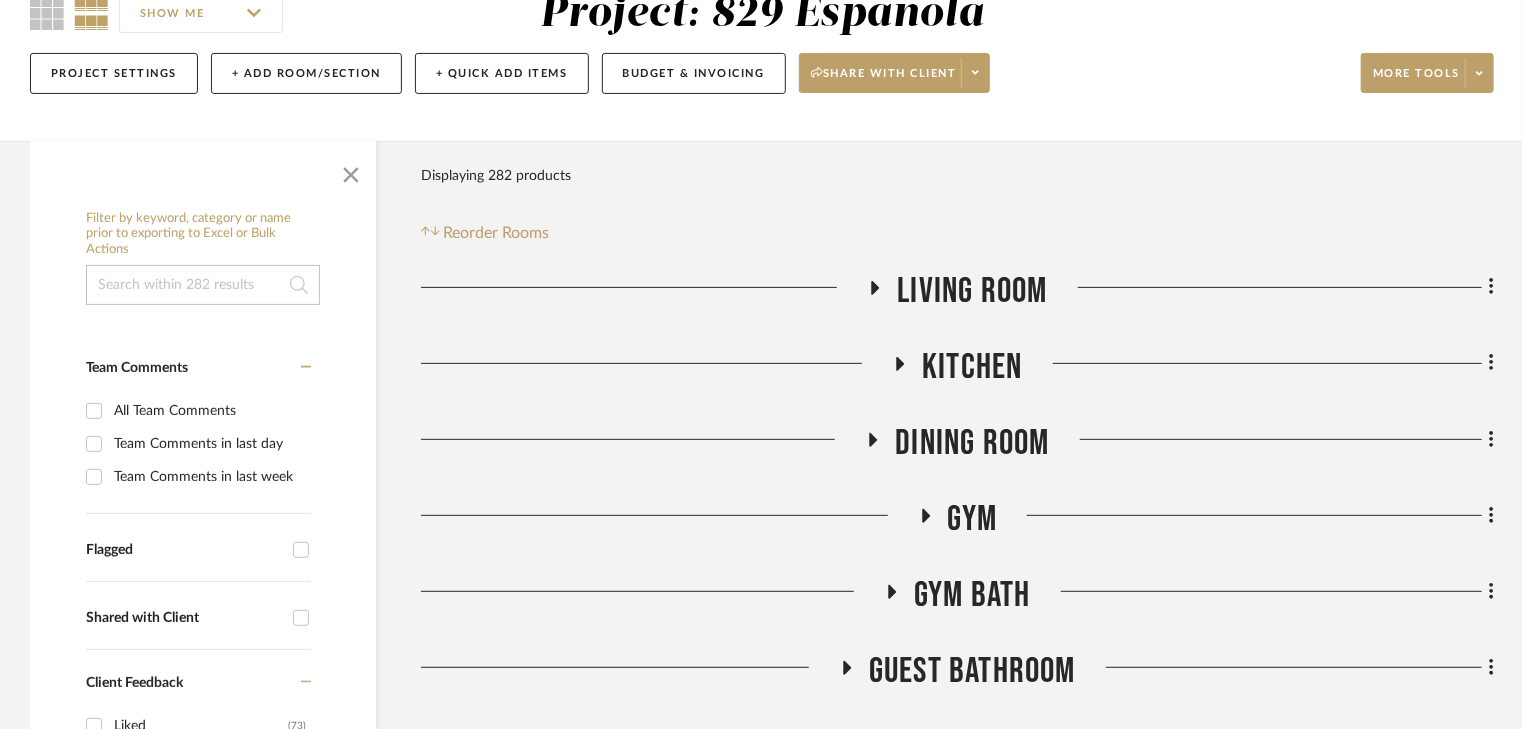 scroll, scrollTop: 0, scrollLeft: 0, axis: both 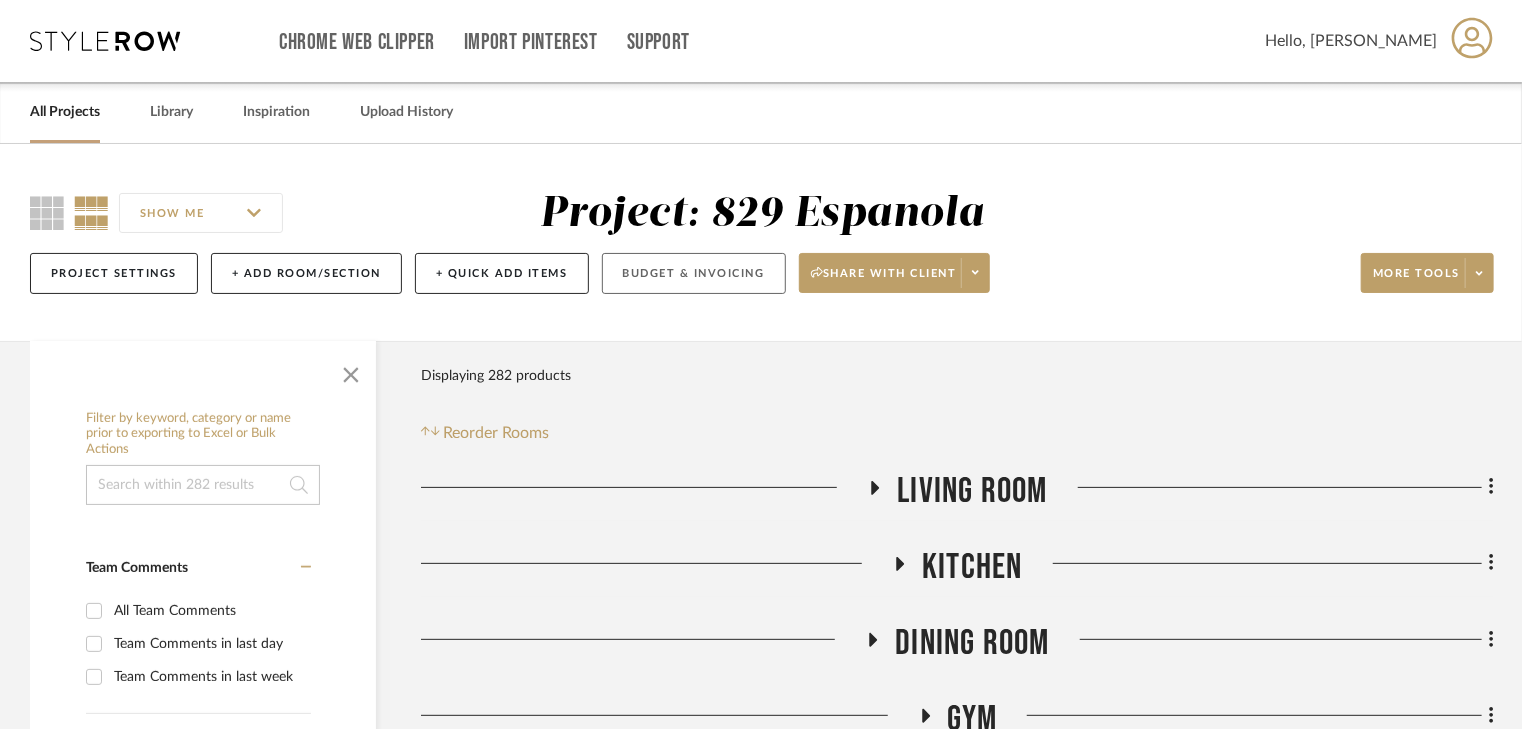 click on "Budget & Invoicing" 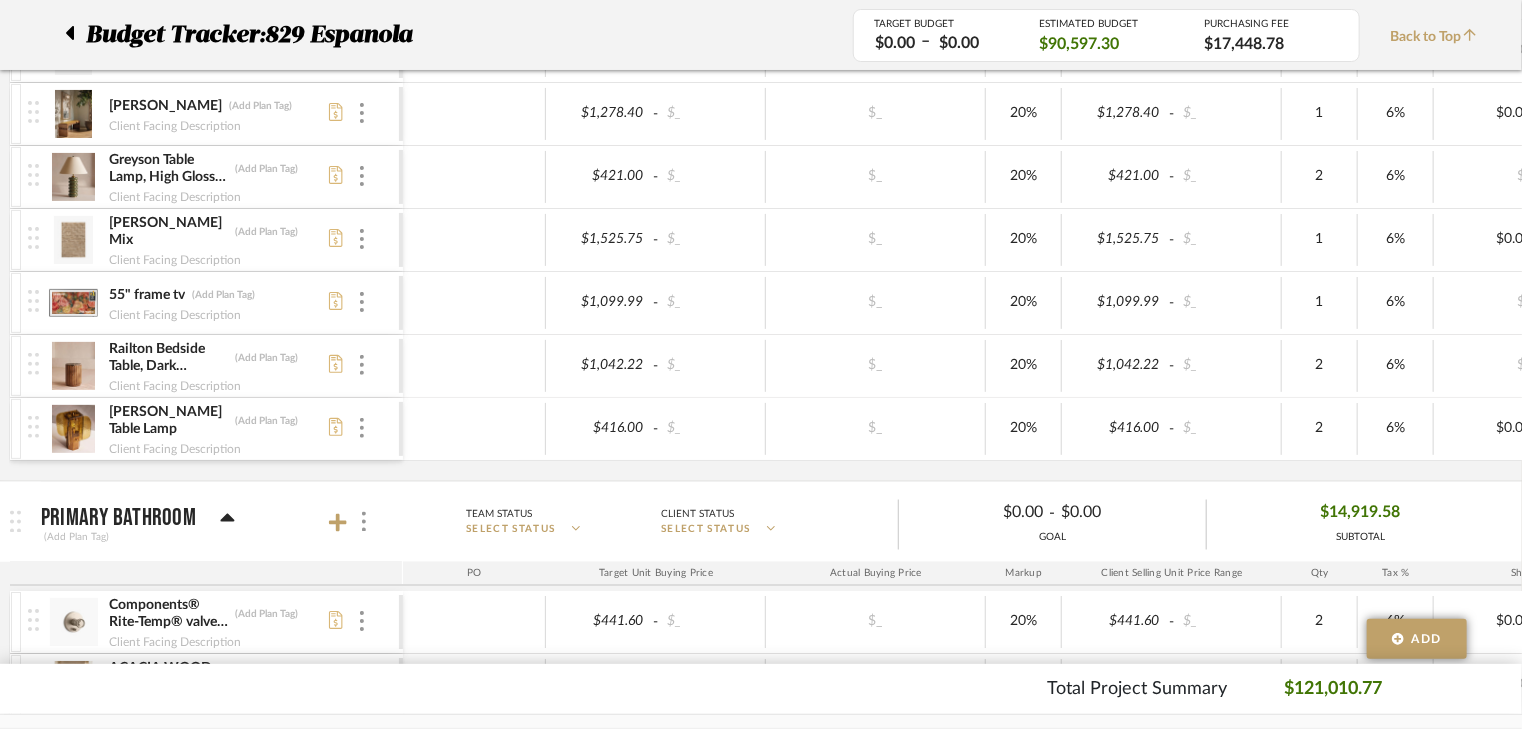 scroll, scrollTop: 5200, scrollLeft: 0, axis: vertical 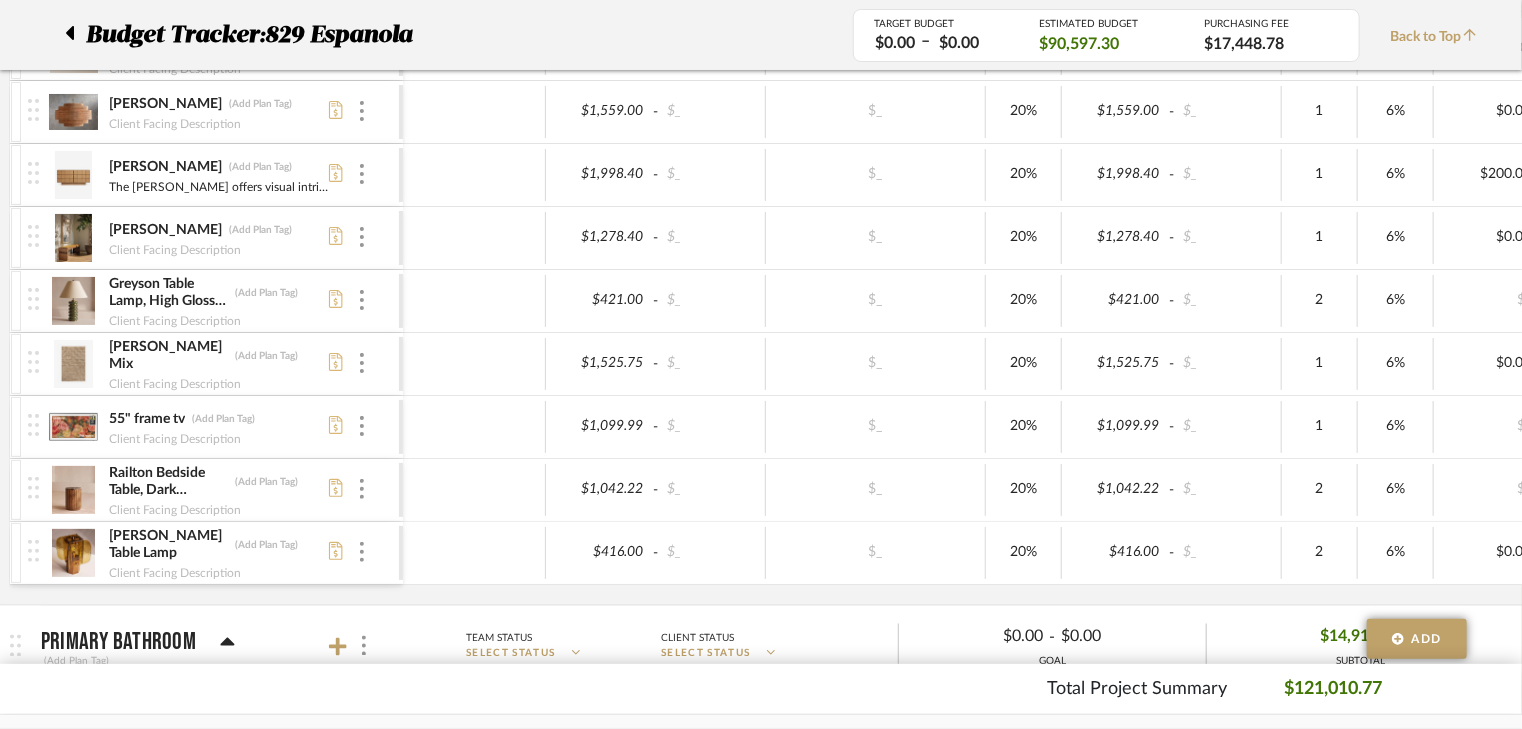click 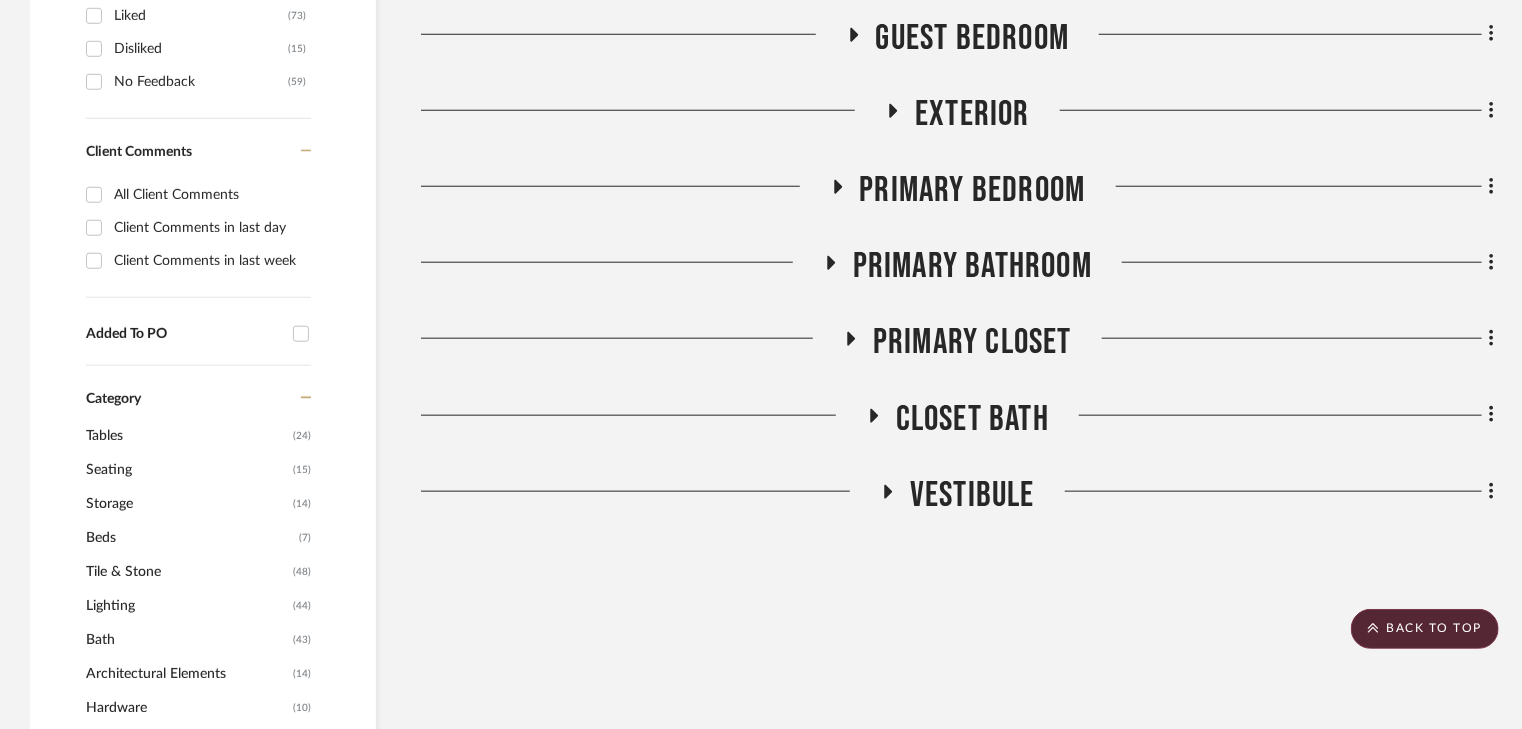 scroll, scrollTop: 832, scrollLeft: 0, axis: vertical 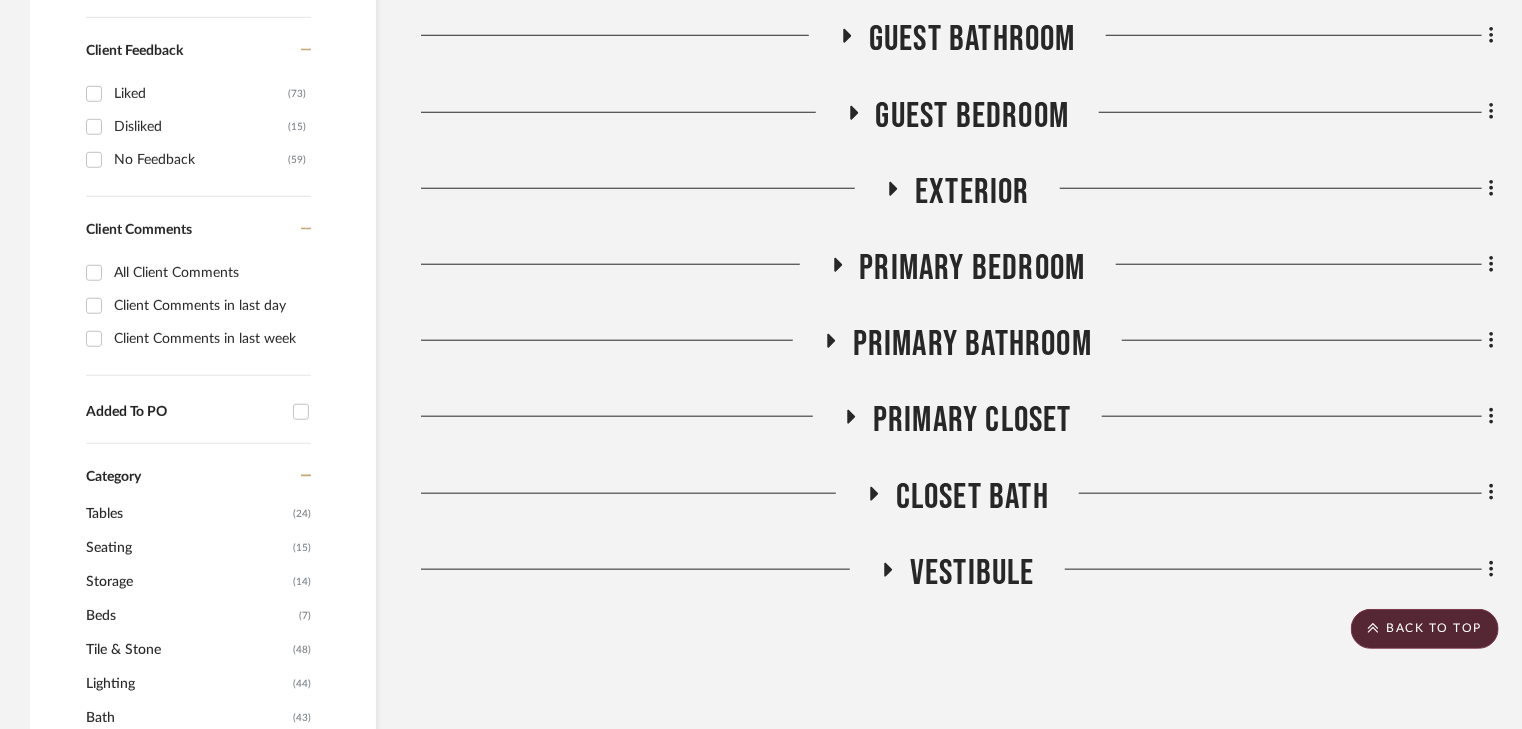 click 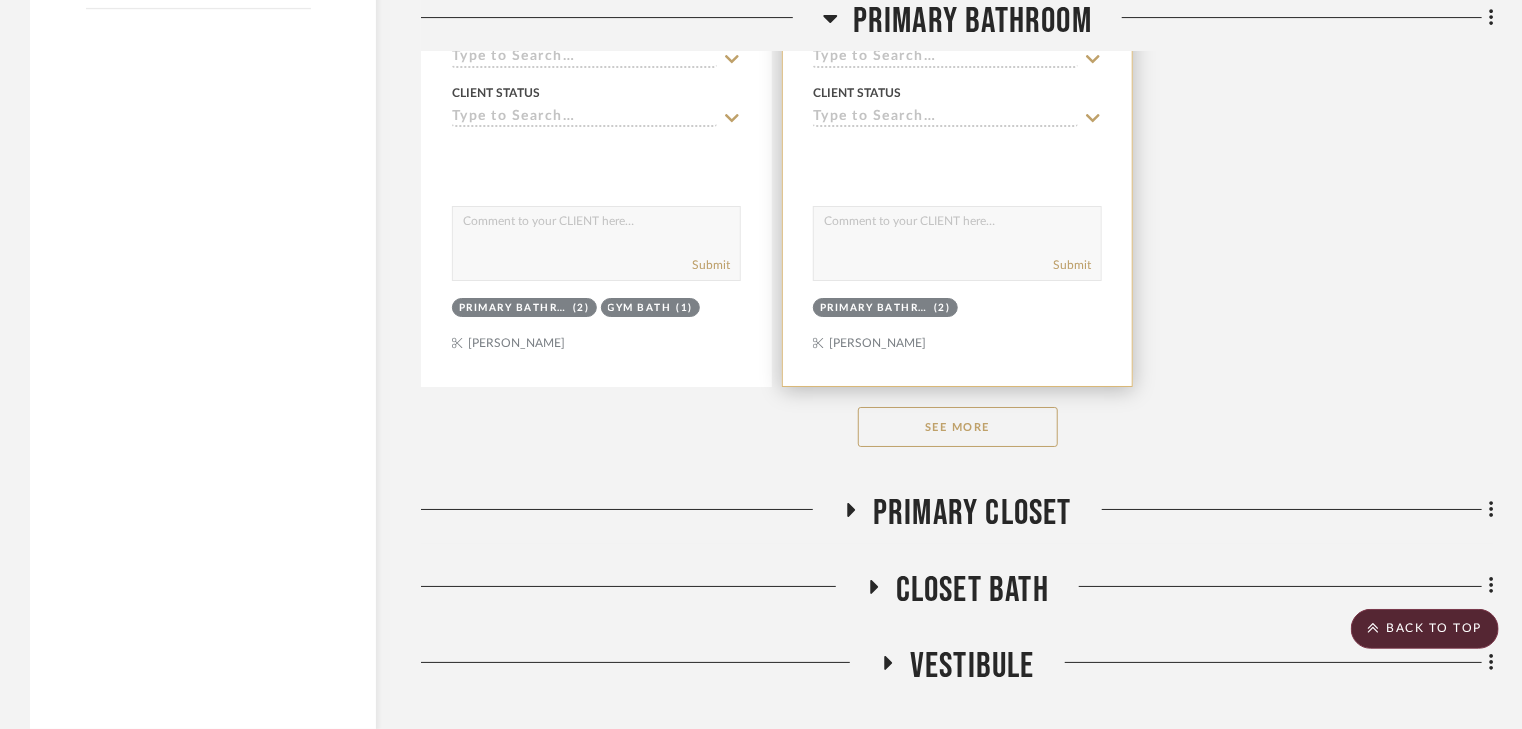 scroll, scrollTop: 3620, scrollLeft: 0, axis: vertical 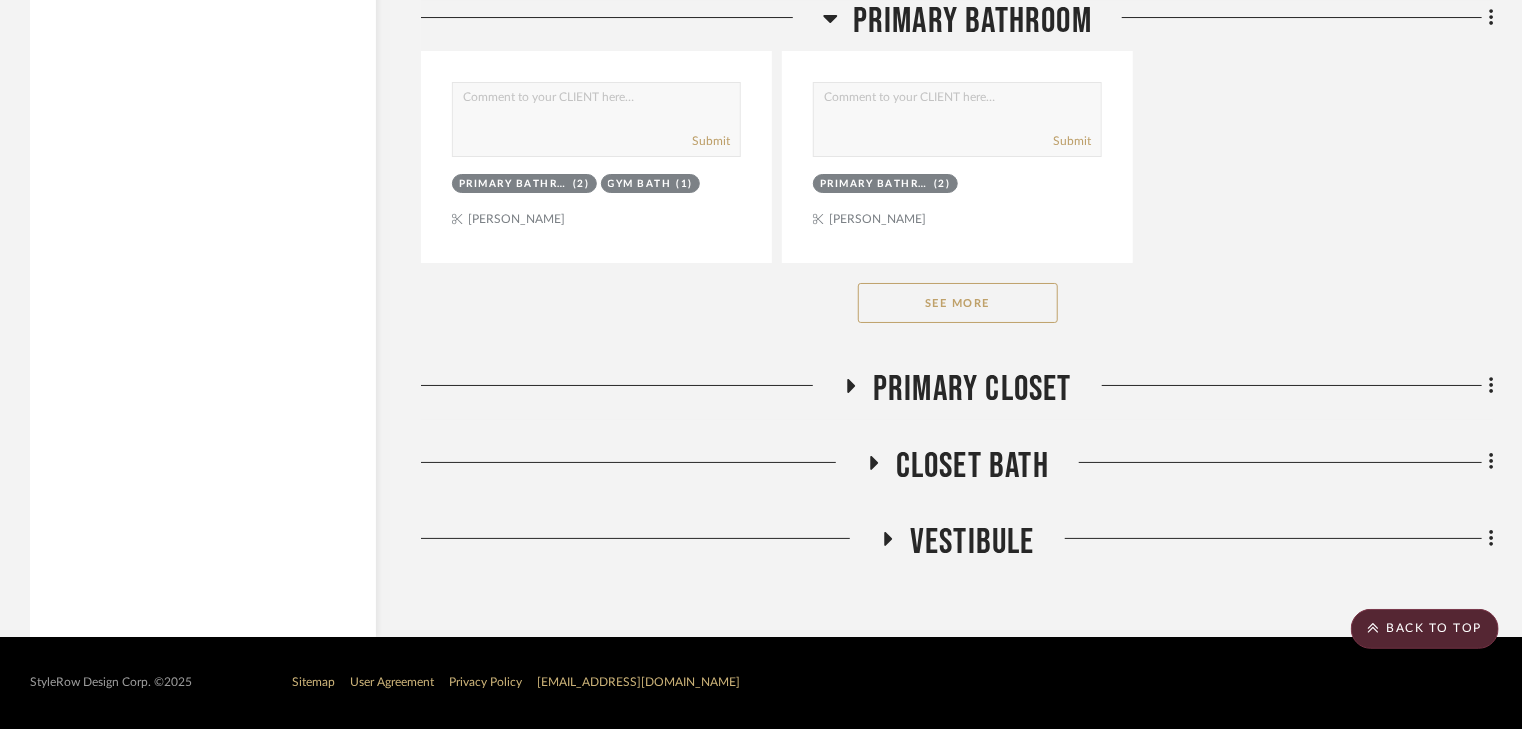 click on "See More" 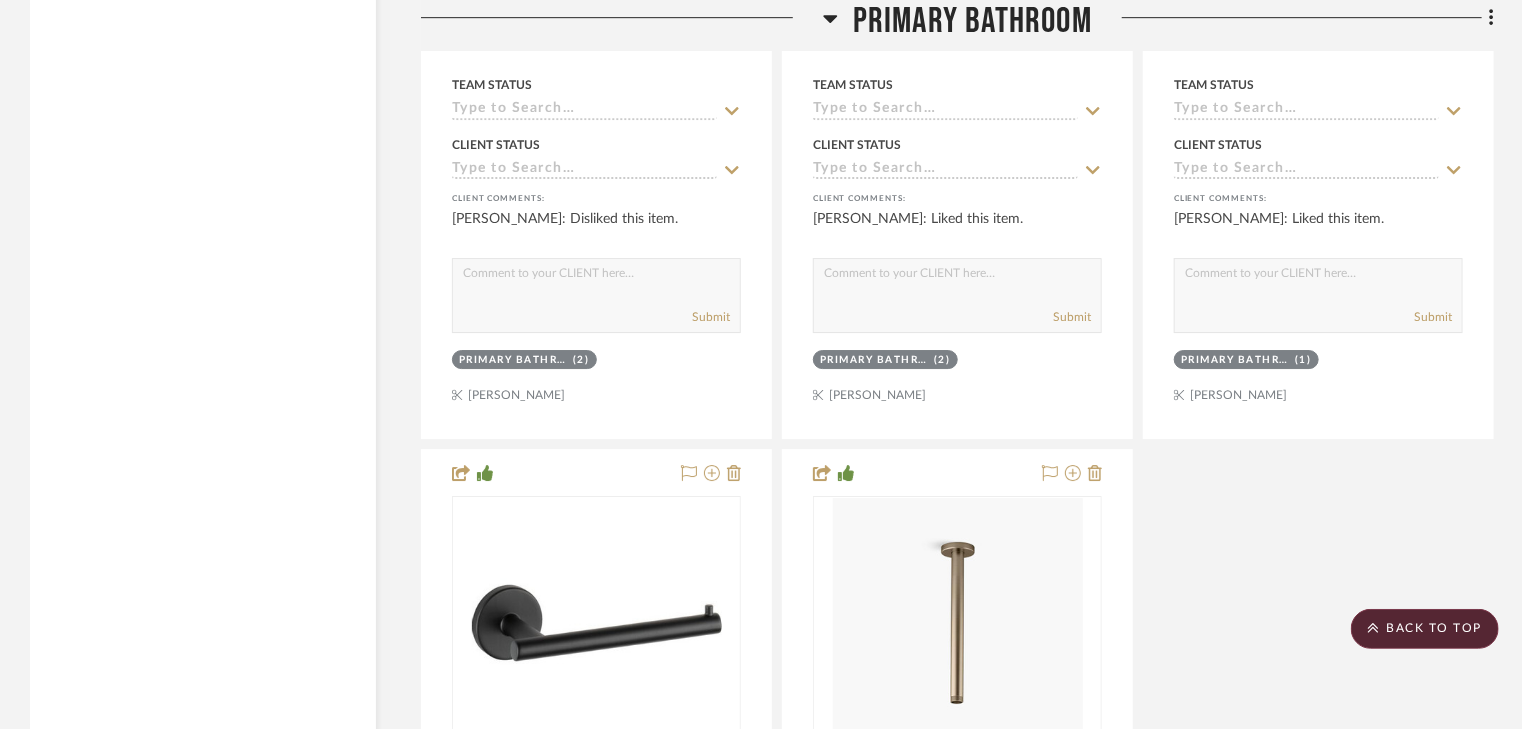 scroll, scrollTop: 7300, scrollLeft: 0, axis: vertical 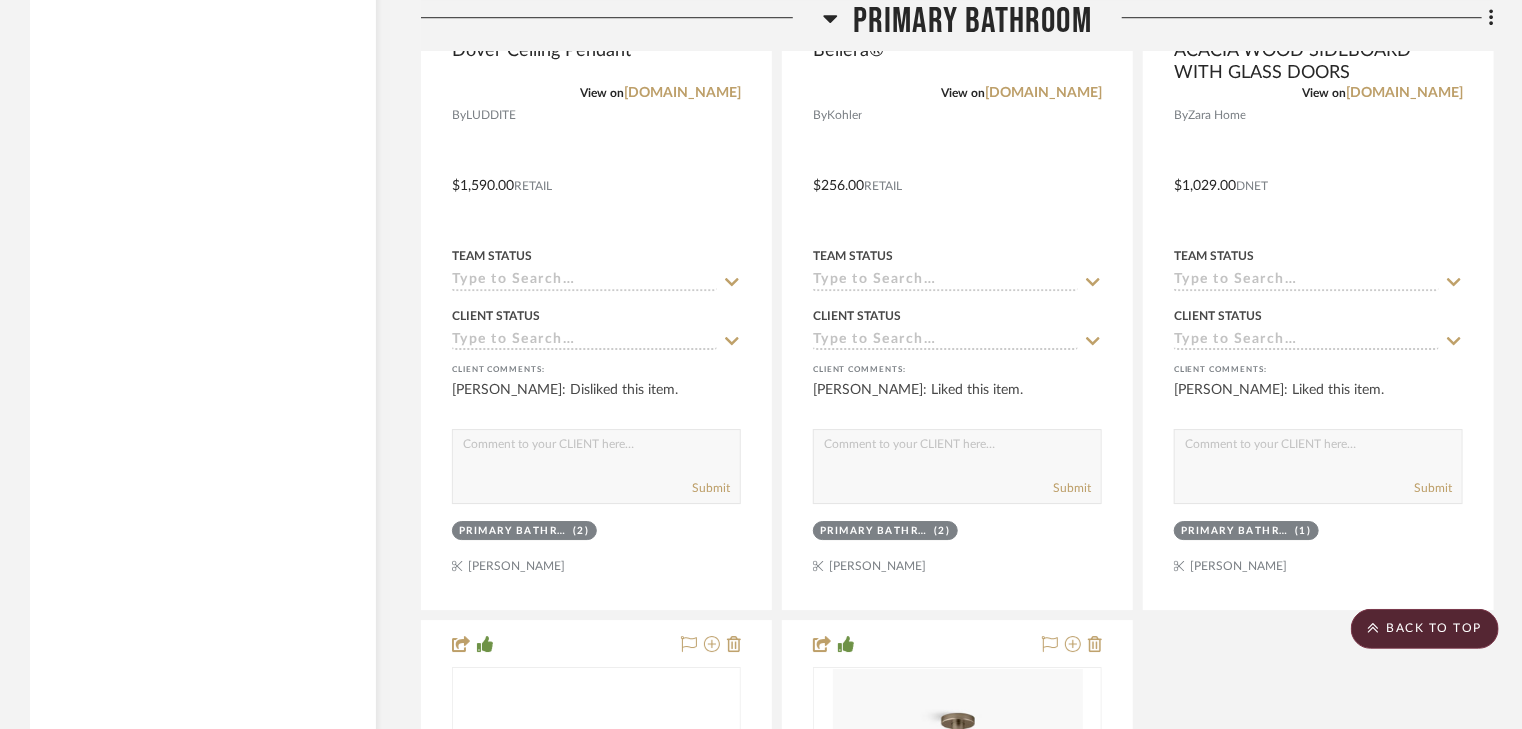 drag, startPoint x: 834, startPoint y: 14, endPoint x: 882, endPoint y: 186, distance: 178.57211 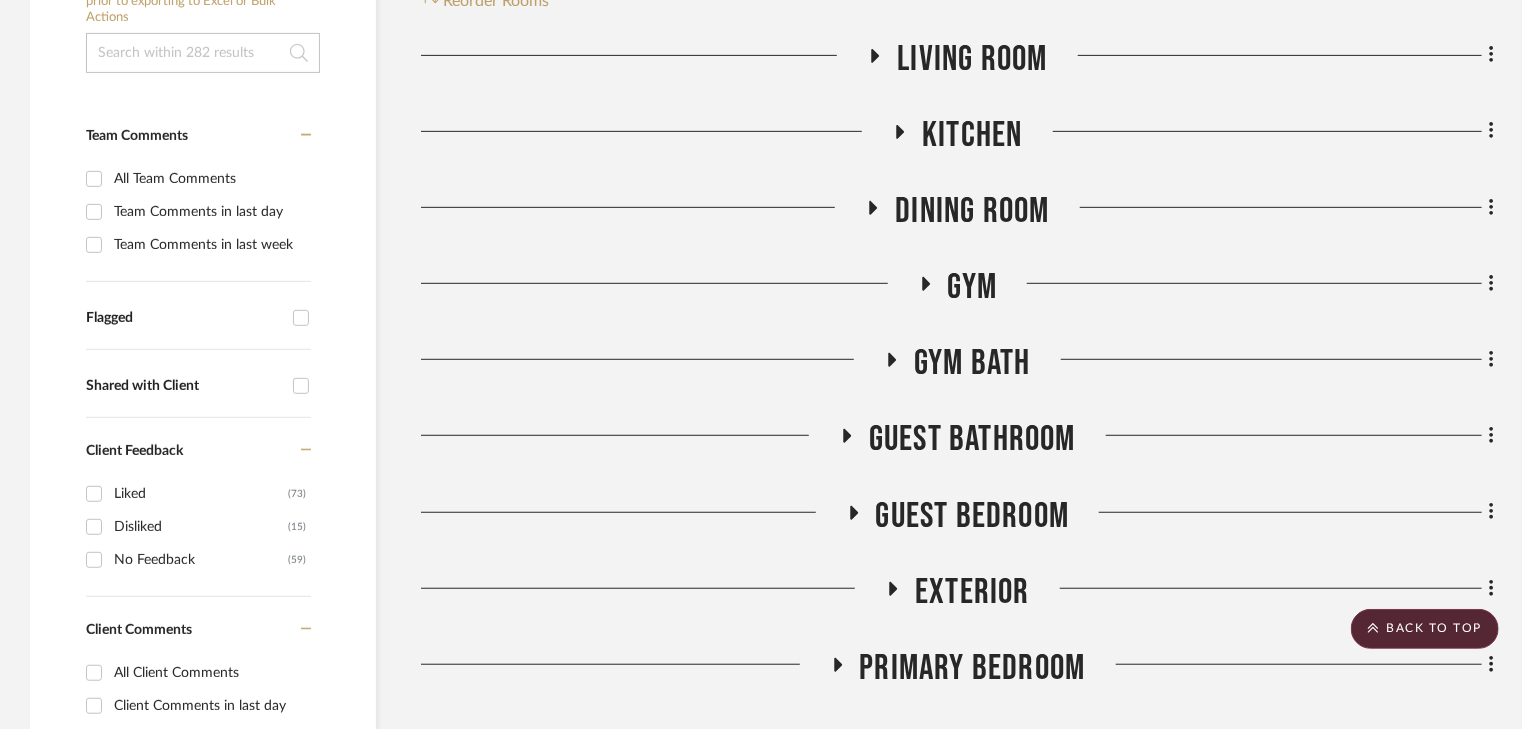 scroll, scrollTop: 240, scrollLeft: 0, axis: vertical 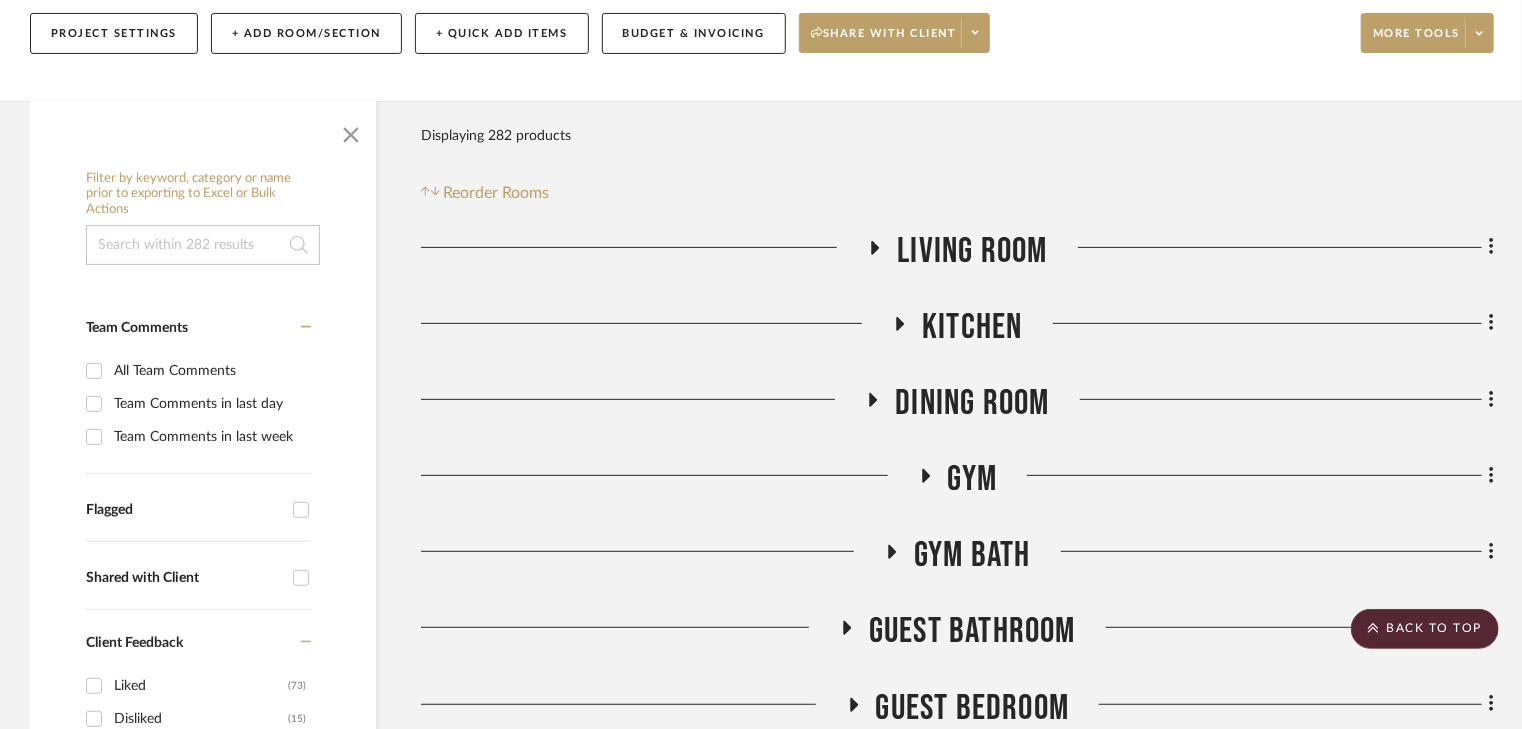 click 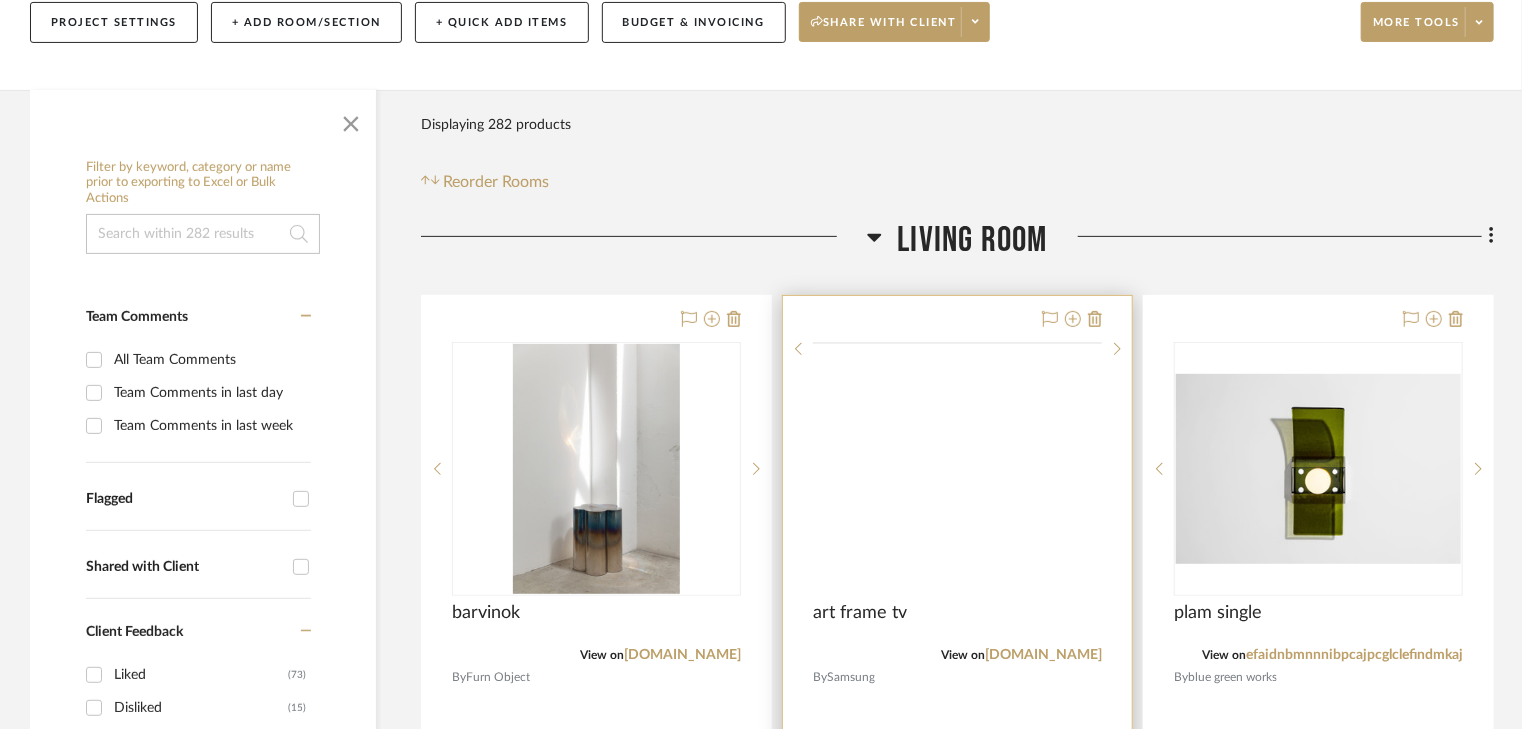 scroll, scrollTop: 480, scrollLeft: 0, axis: vertical 